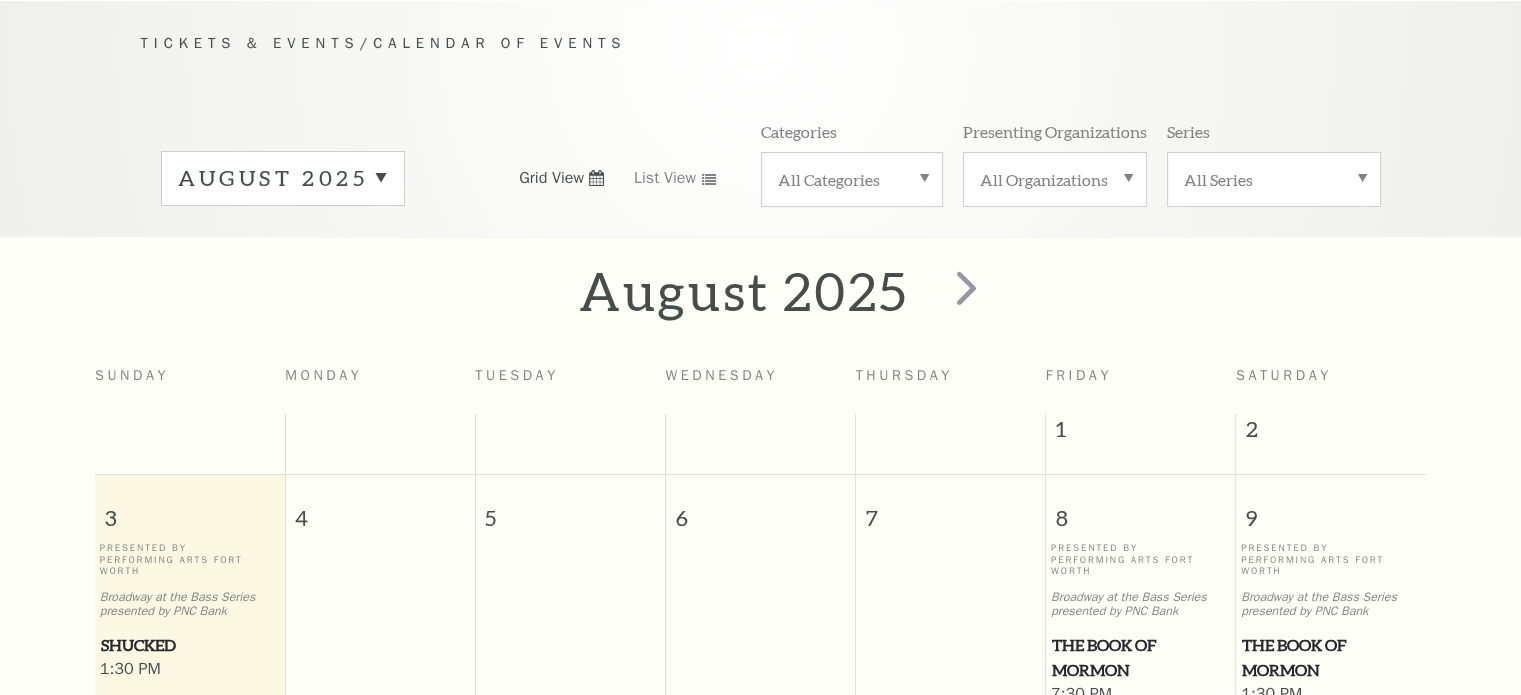 scroll, scrollTop: 176, scrollLeft: 0, axis: vertical 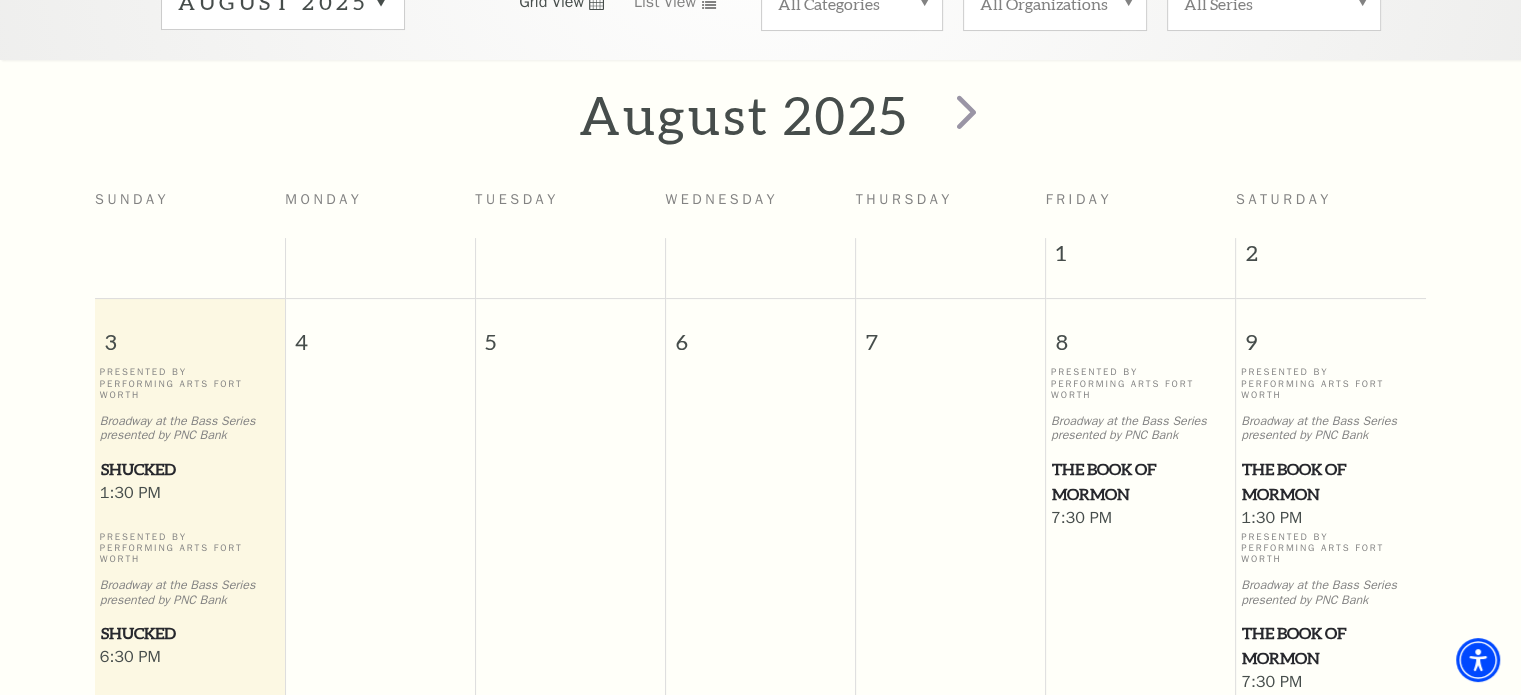 click at bounding box center [570, 531] 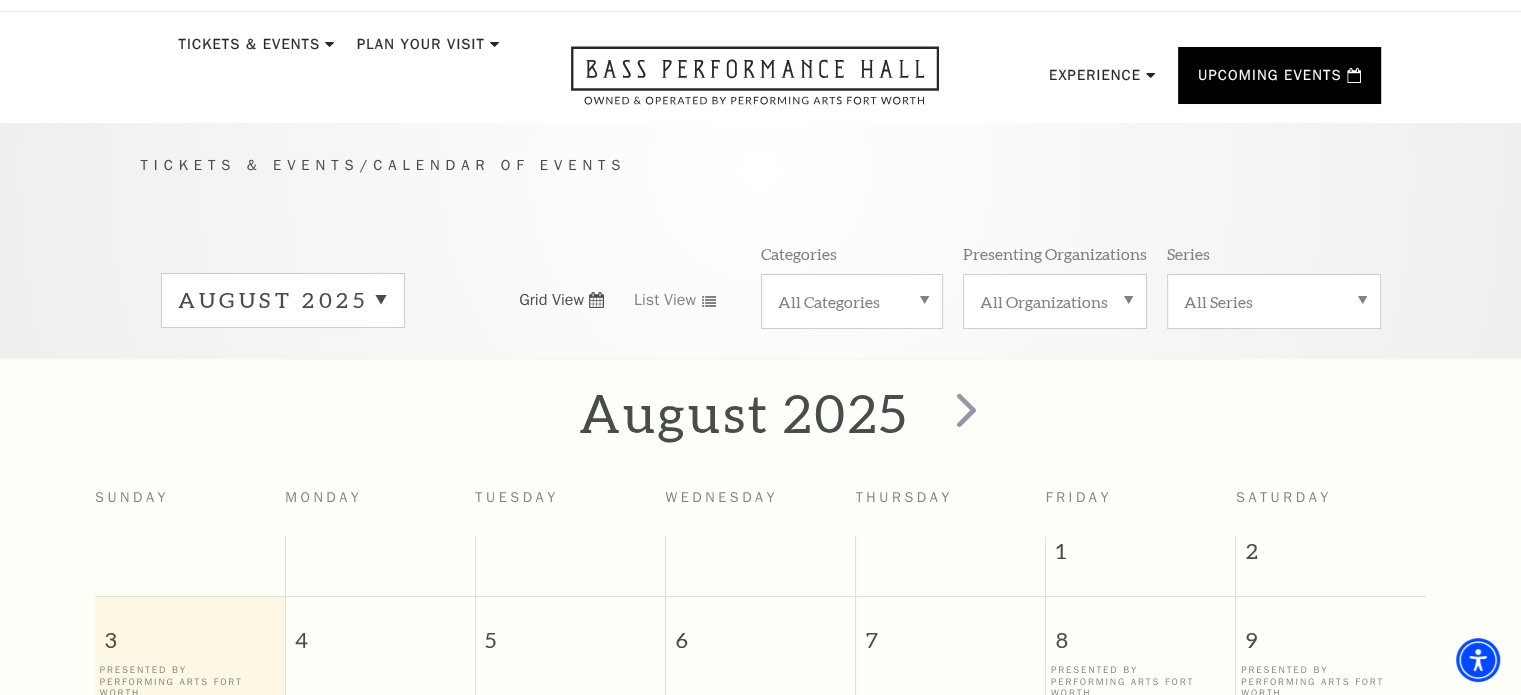 scroll, scrollTop: 41, scrollLeft: 0, axis: vertical 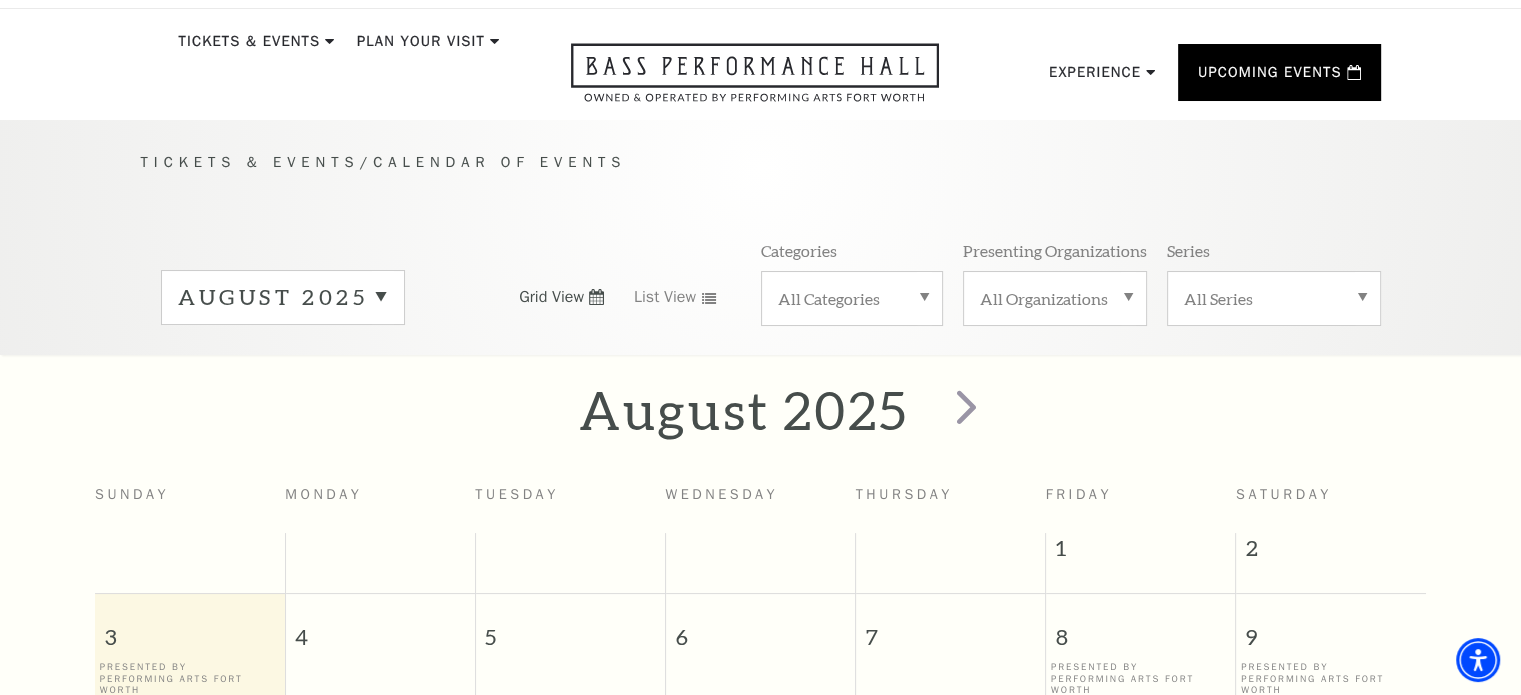 click on "Tickets & Events" at bounding box center (250, 162) 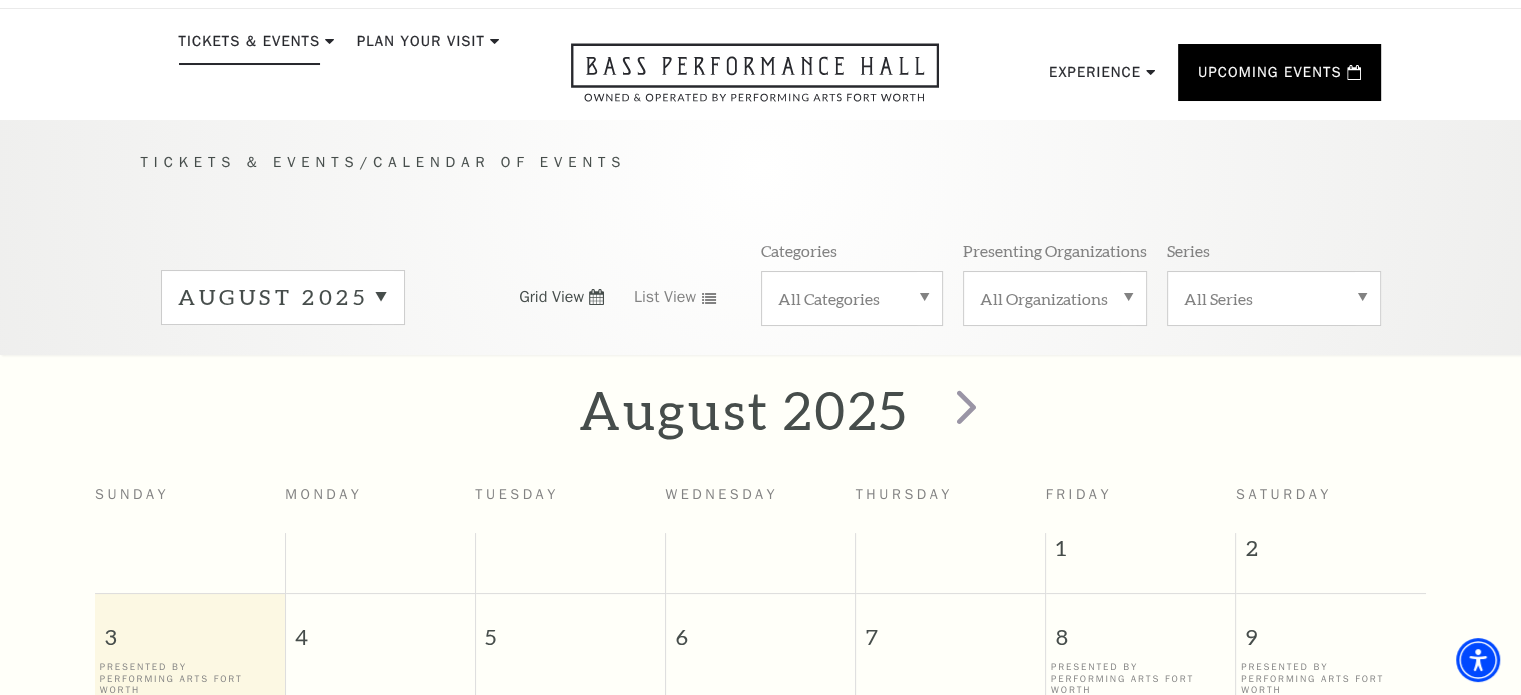 click on "Tickets & Events" at bounding box center [250, 47] 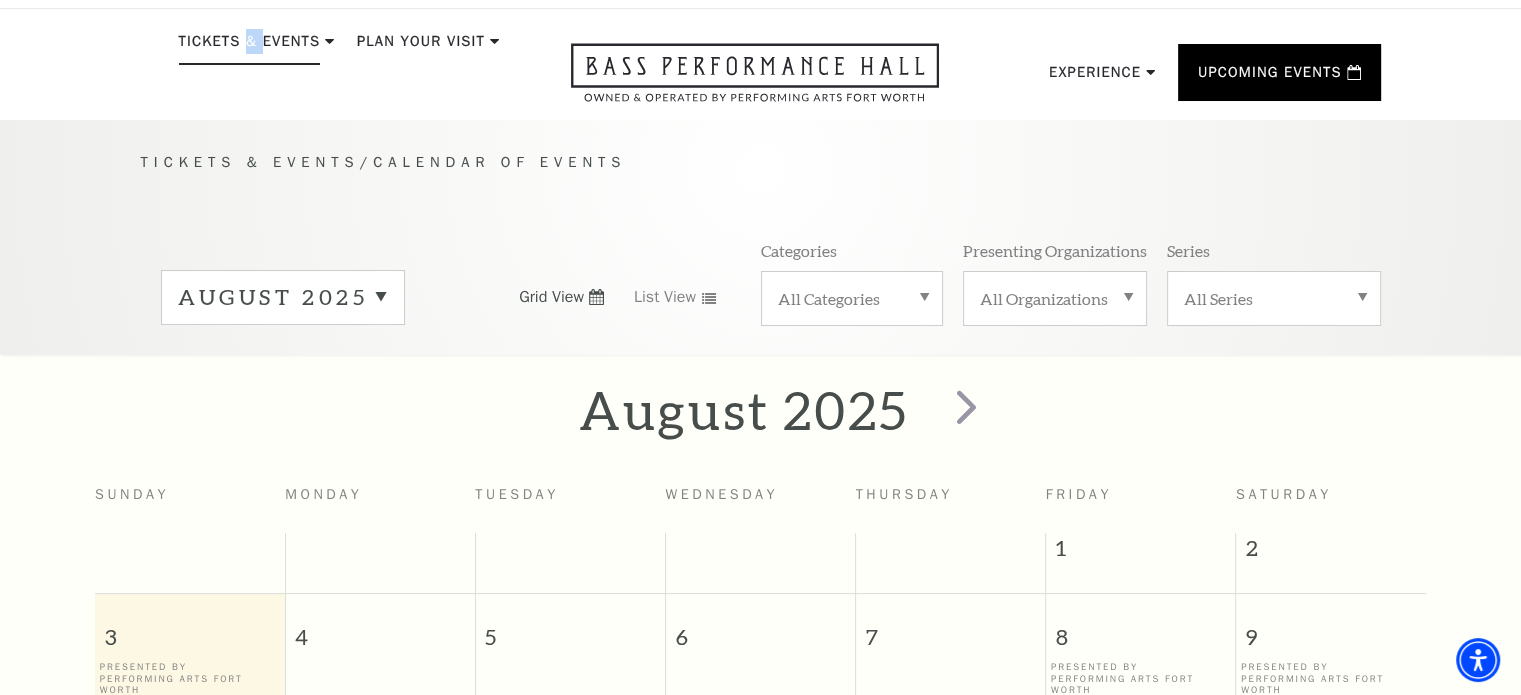 click on "Tickets & Events" at bounding box center (250, 47) 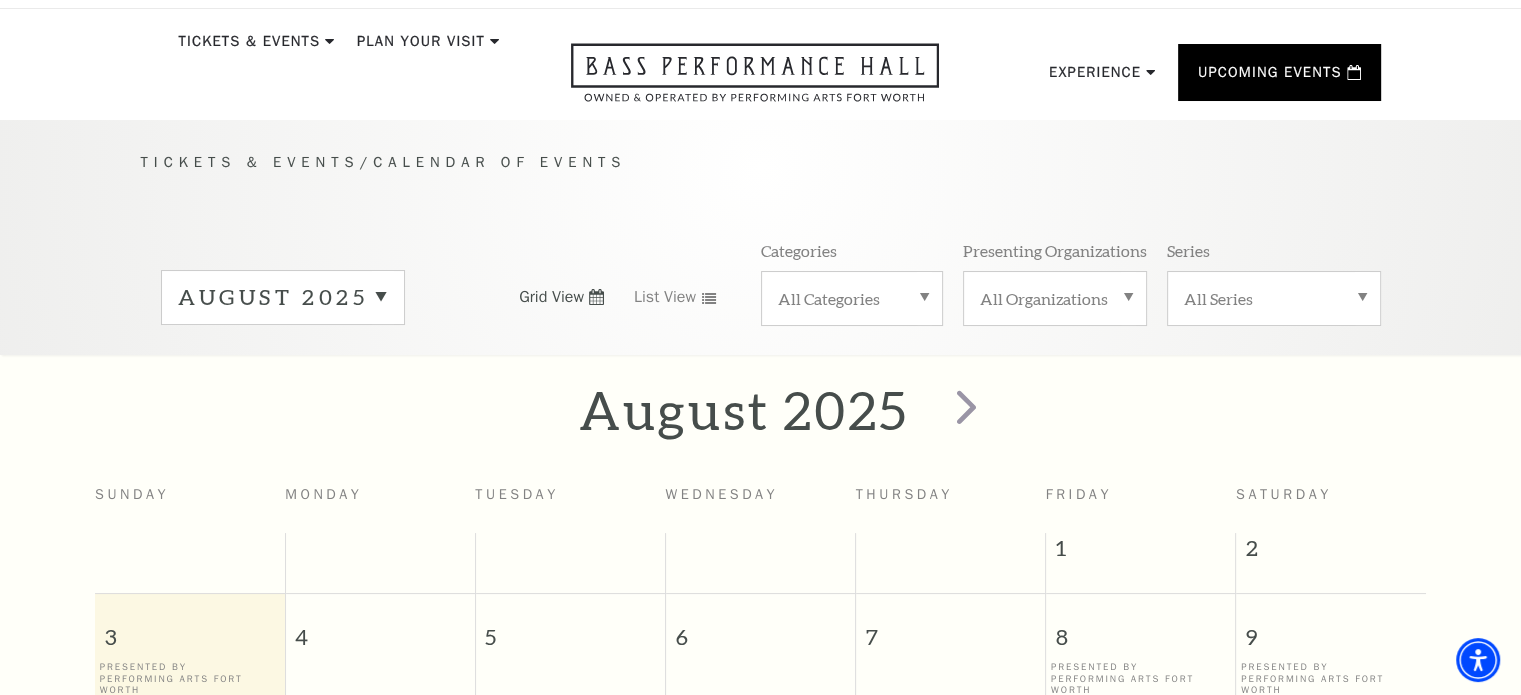 click on "Tickets & Events  /  Calendar of Events       August 2025   Grid View     List View
Categories
All Categories
Presenting Organizations
All Organizations
Series
All Series" at bounding box center (761, 252) 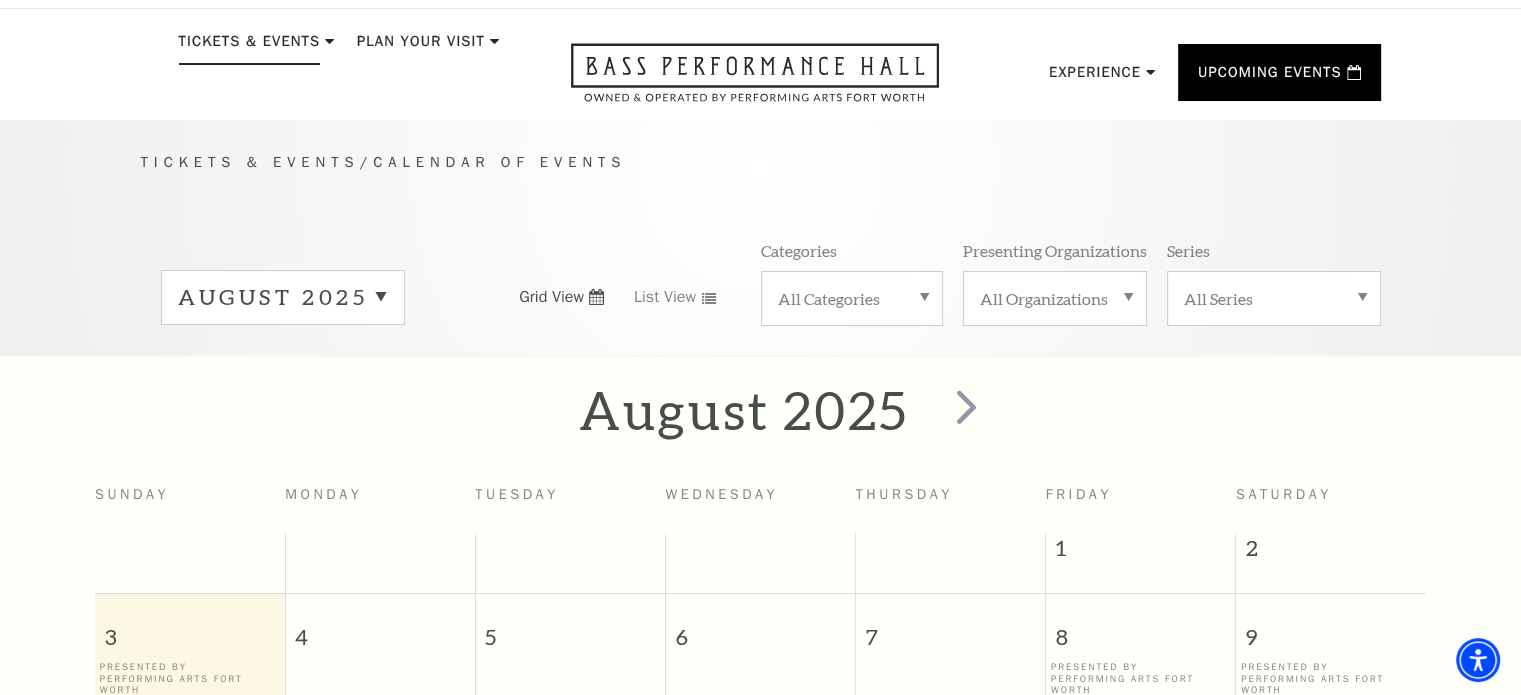 click on "Tickets & Events" at bounding box center [250, 47] 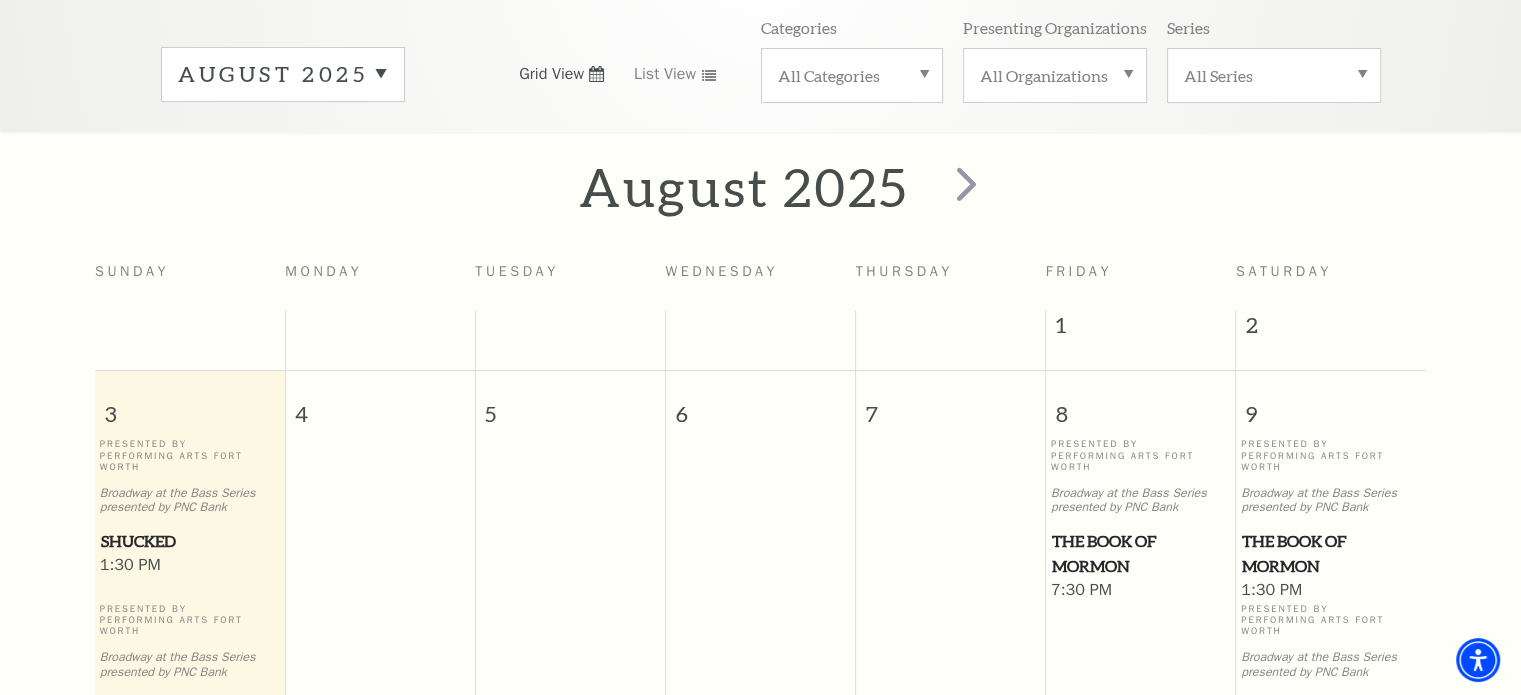 scroll, scrollTop: 0, scrollLeft: 0, axis: both 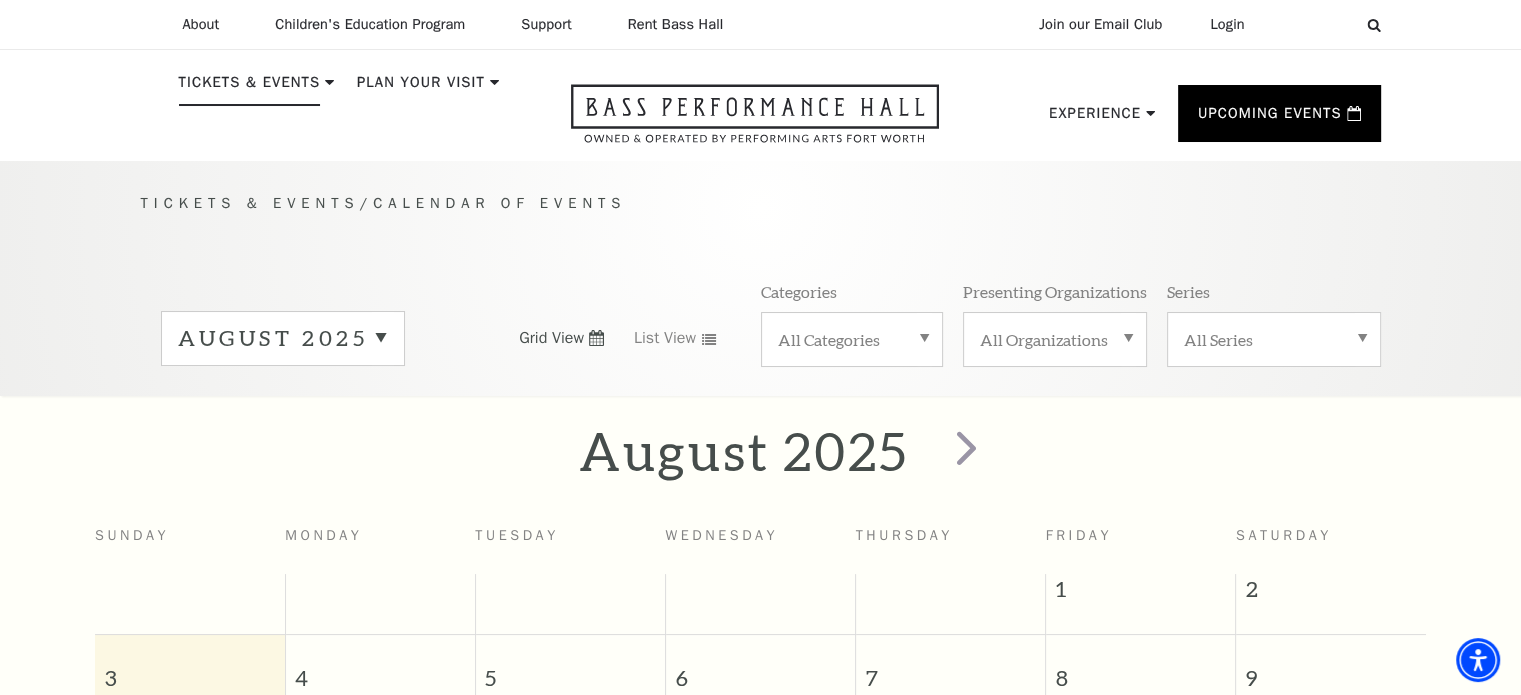 click on "Tickets & Events" at bounding box center (250, 88) 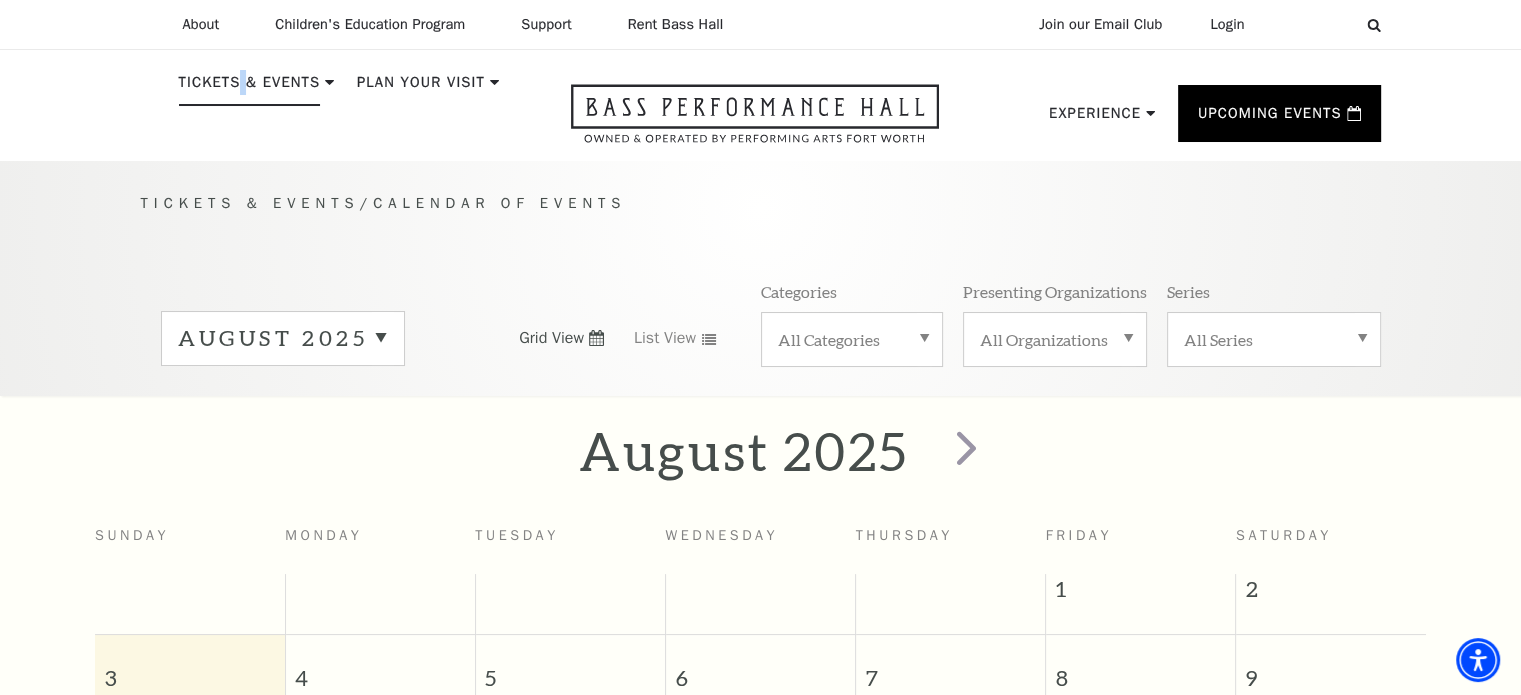 click on "Tickets & Events" at bounding box center (250, 88) 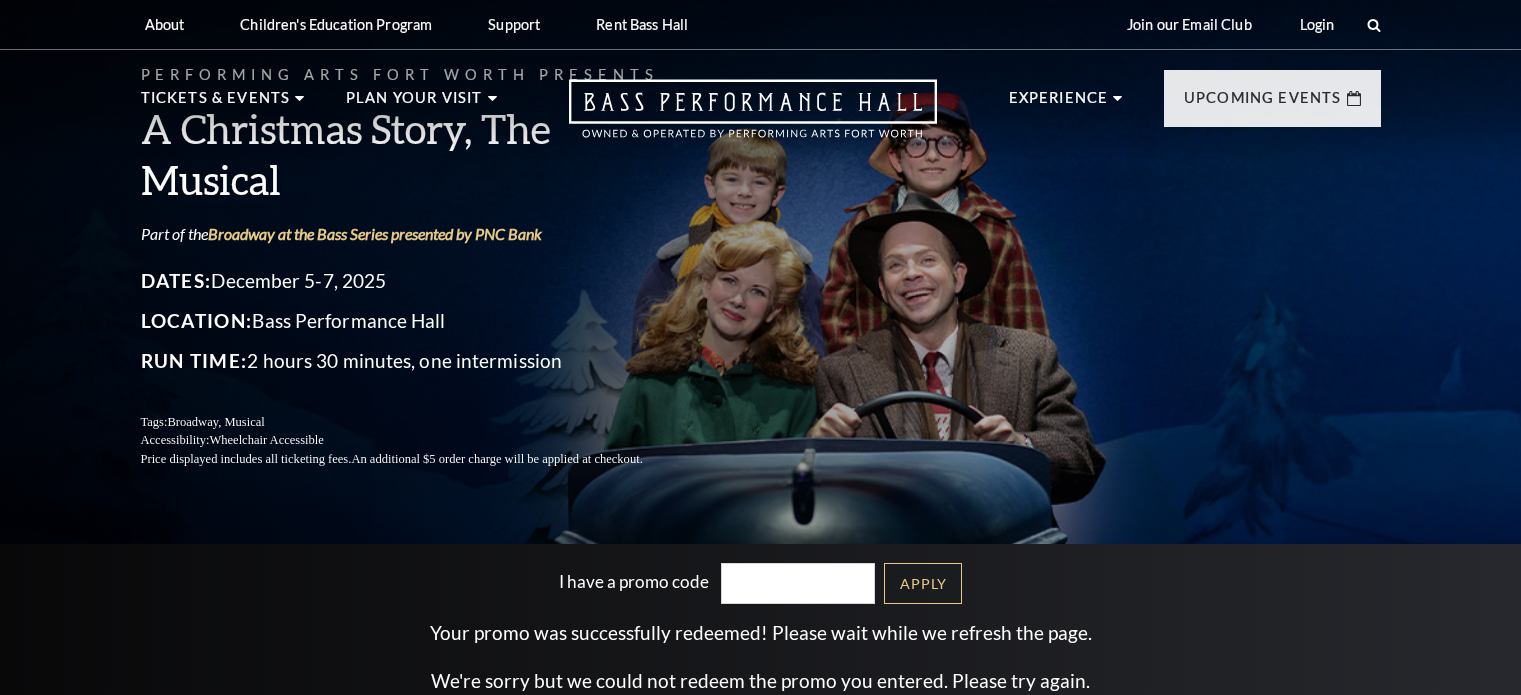 scroll, scrollTop: 0, scrollLeft: 0, axis: both 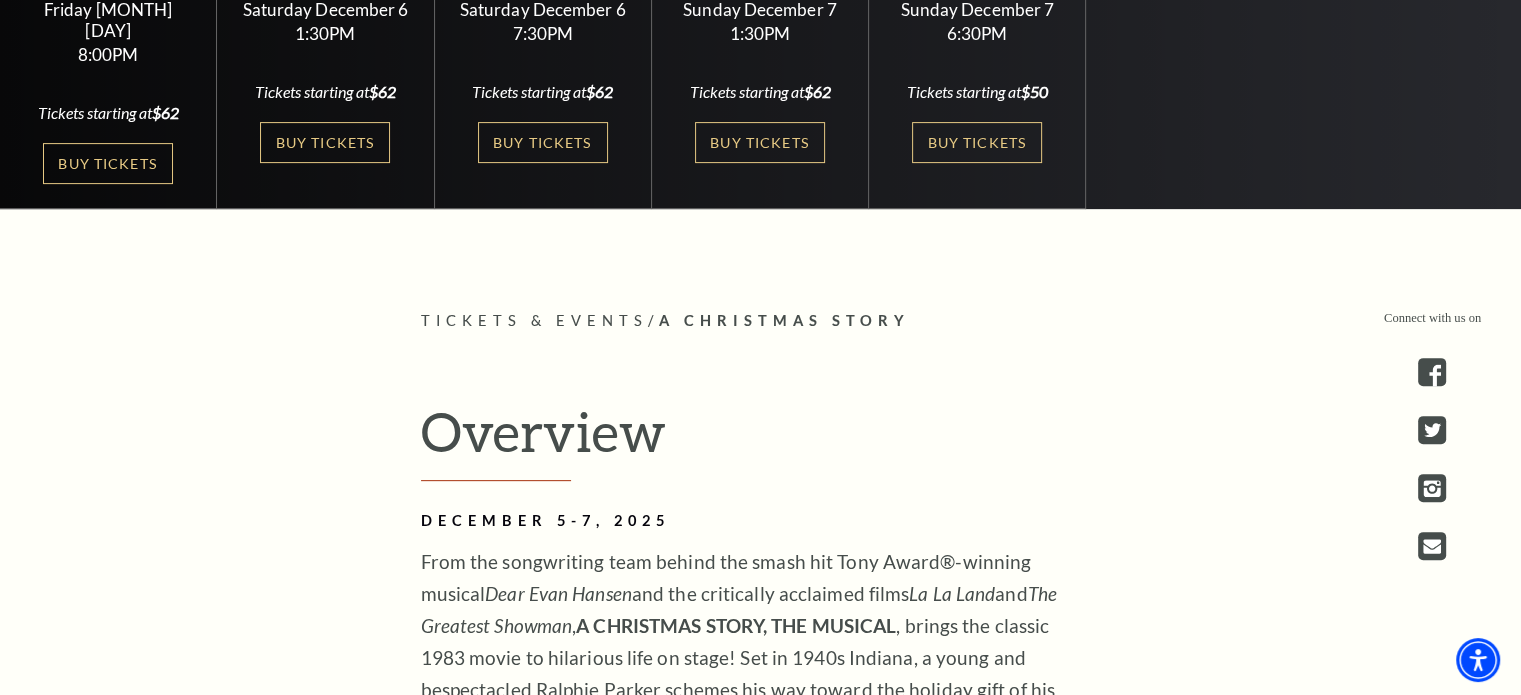 drag, startPoint x: 1517, startPoint y: 185, endPoint x: 1492, endPoint y: 104, distance: 84.77028 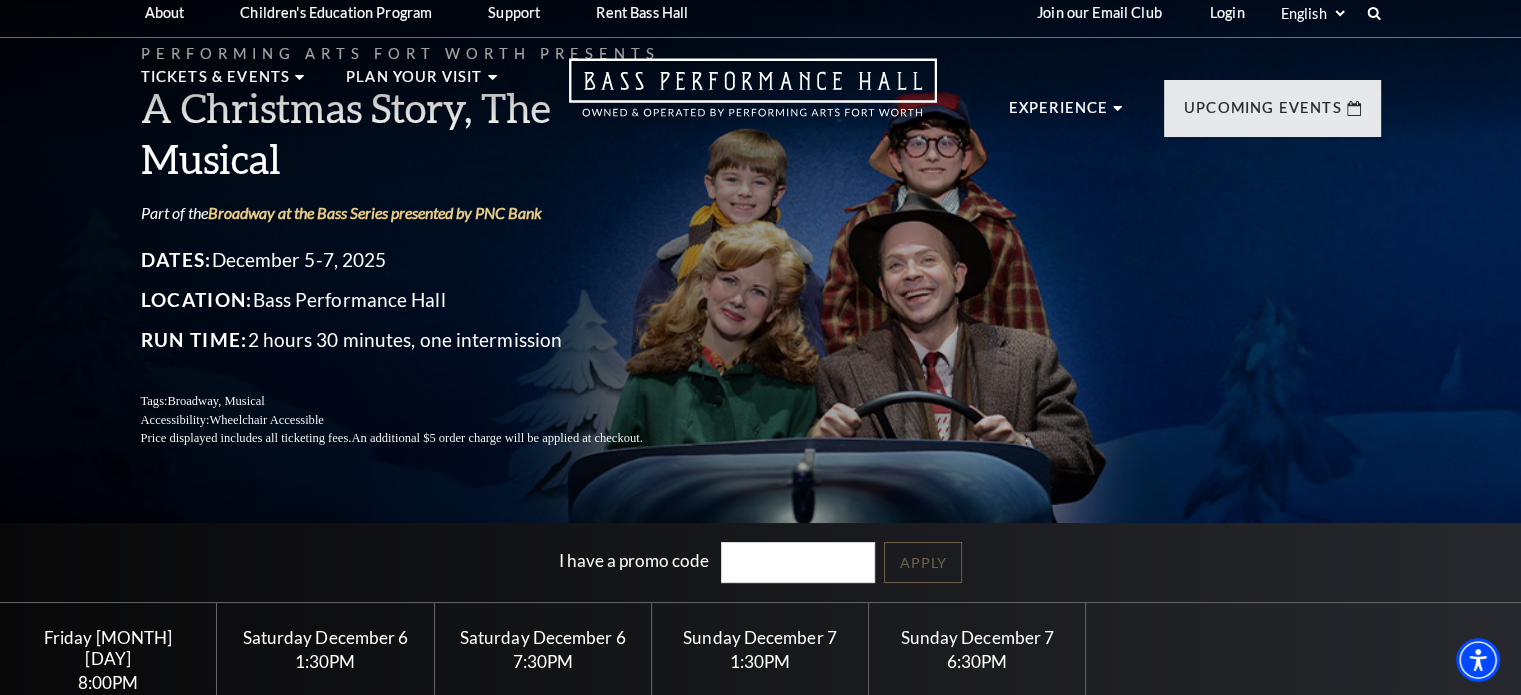 scroll, scrollTop: 0, scrollLeft: 0, axis: both 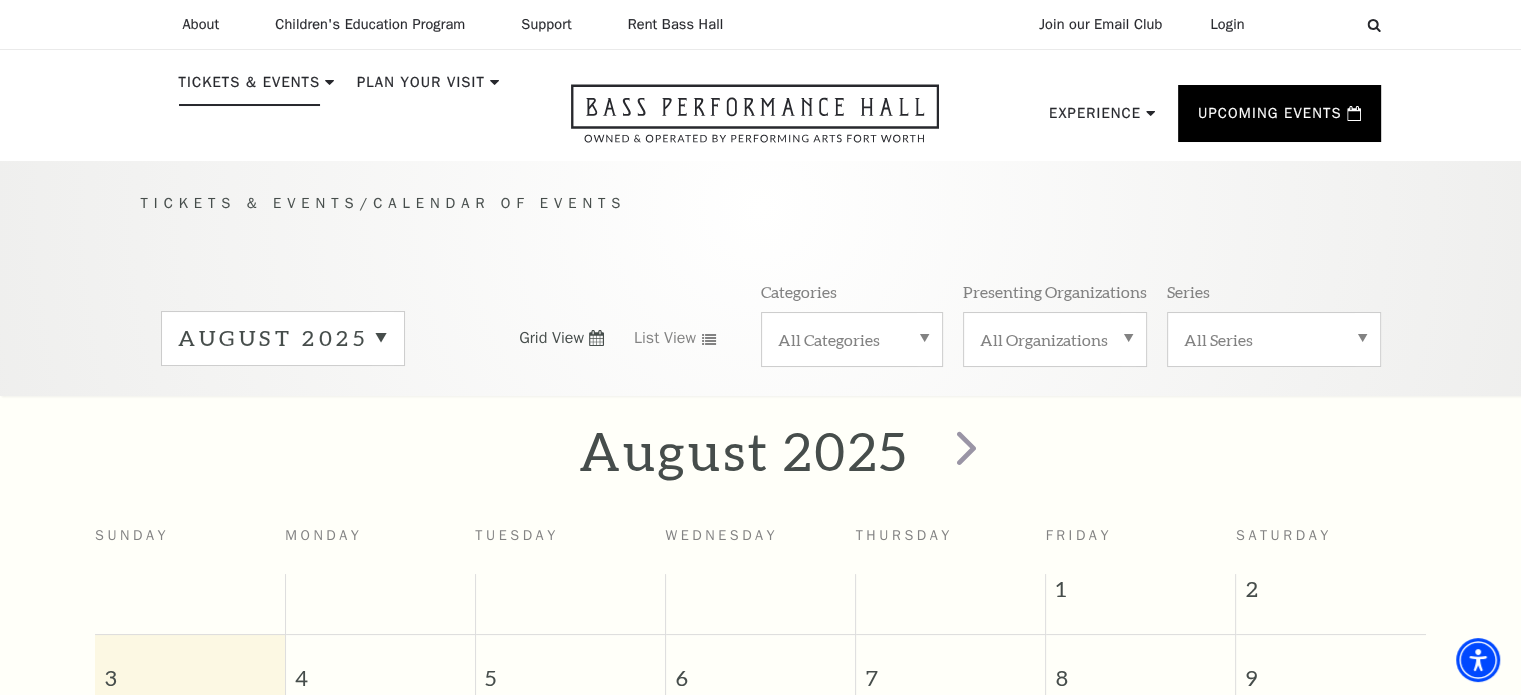 click on "Tickets & Events" at bounding box center (250, 88) 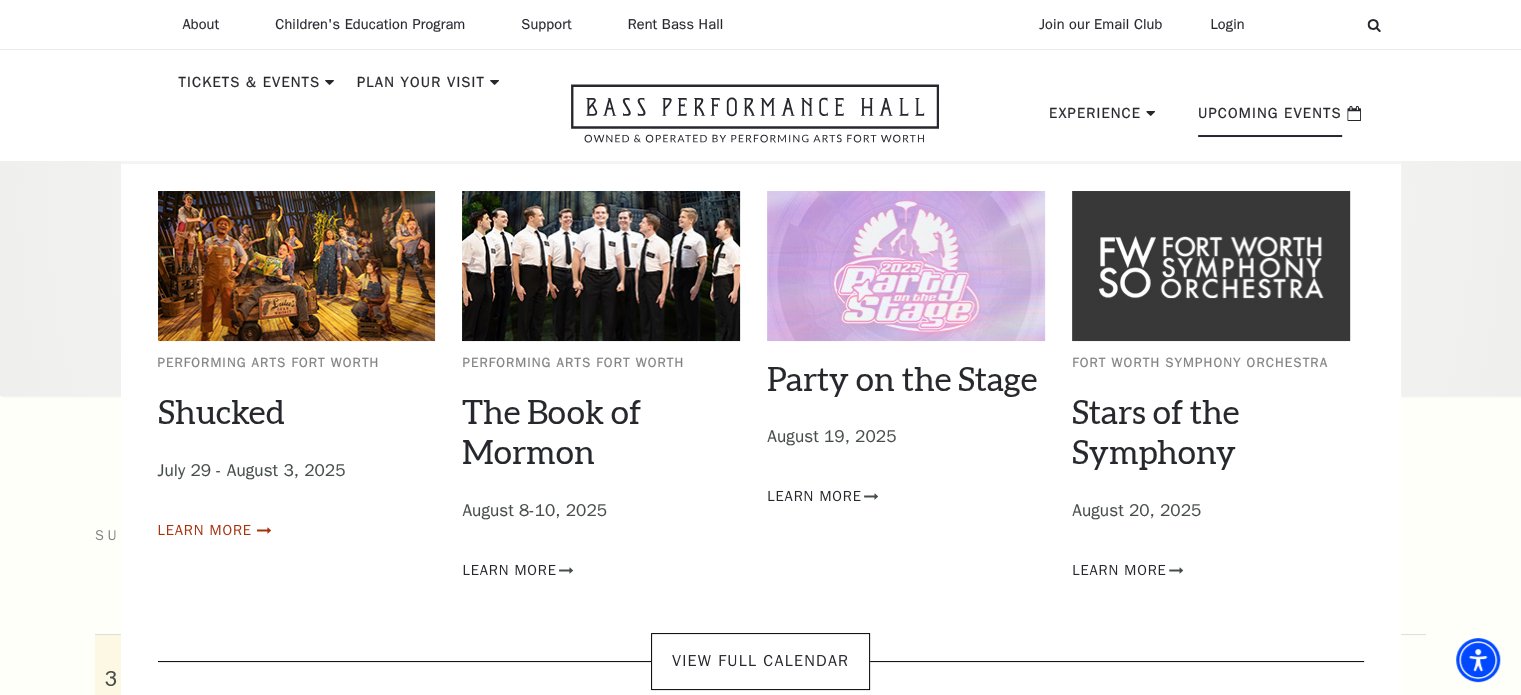 click on "Learn More" at bounding box center [205, 530] 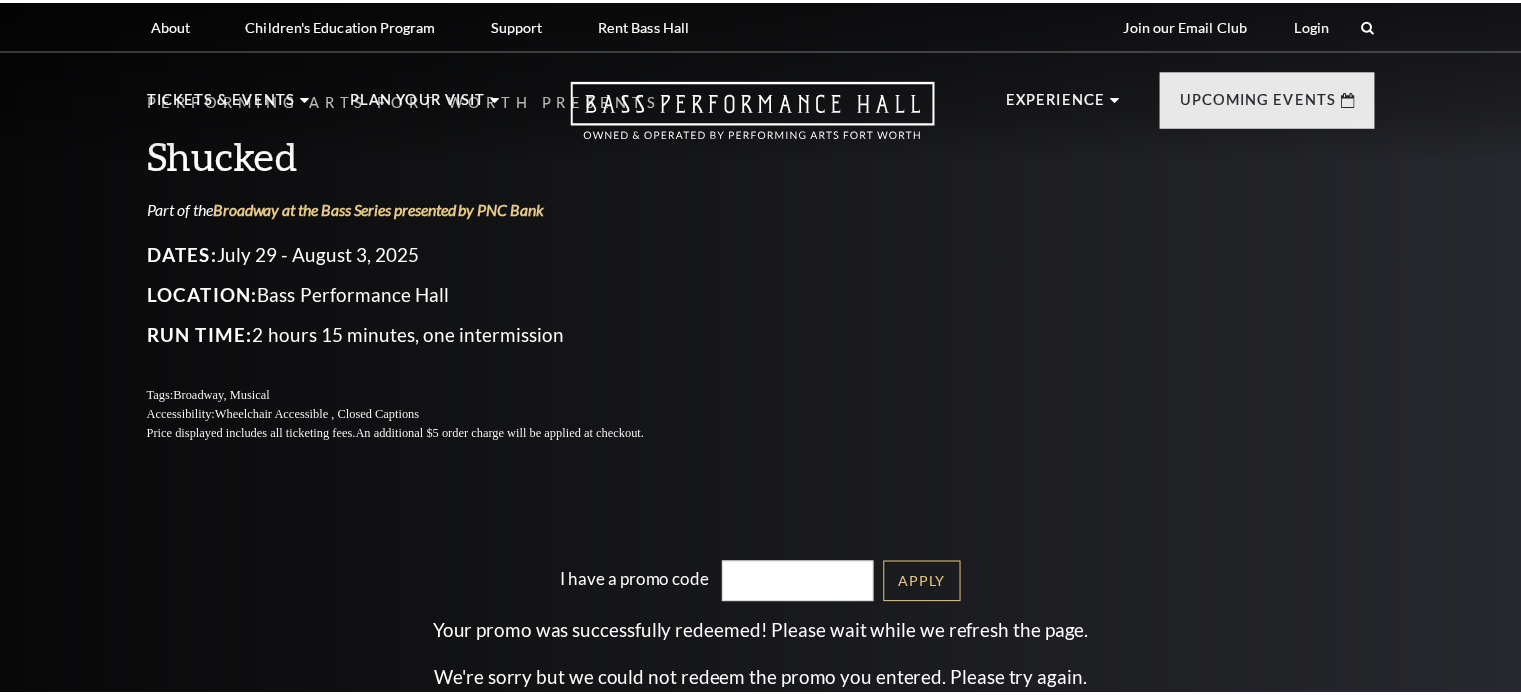 scroll, scrollTop: 0, scrollLeft: 0, axis: both 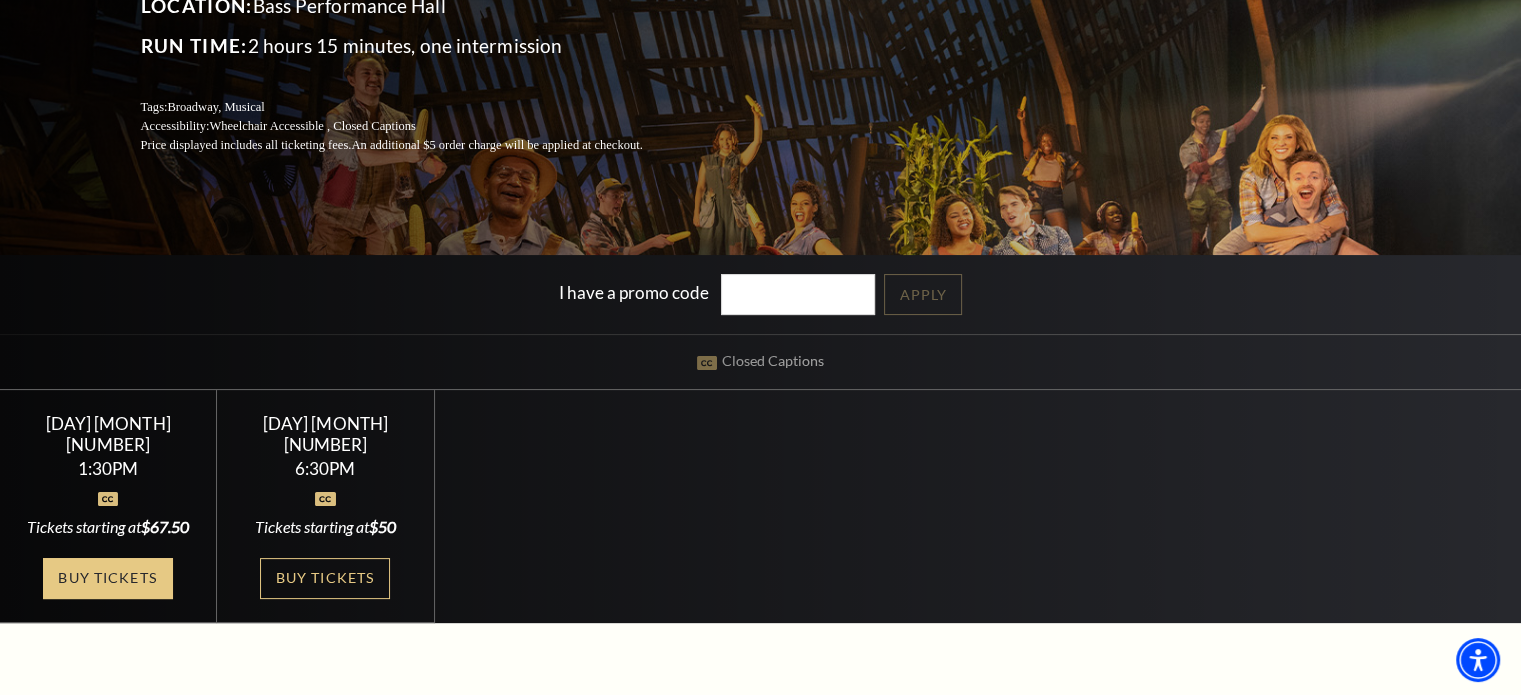 click on "Buy Tickets" at bounding box center [108, 578] 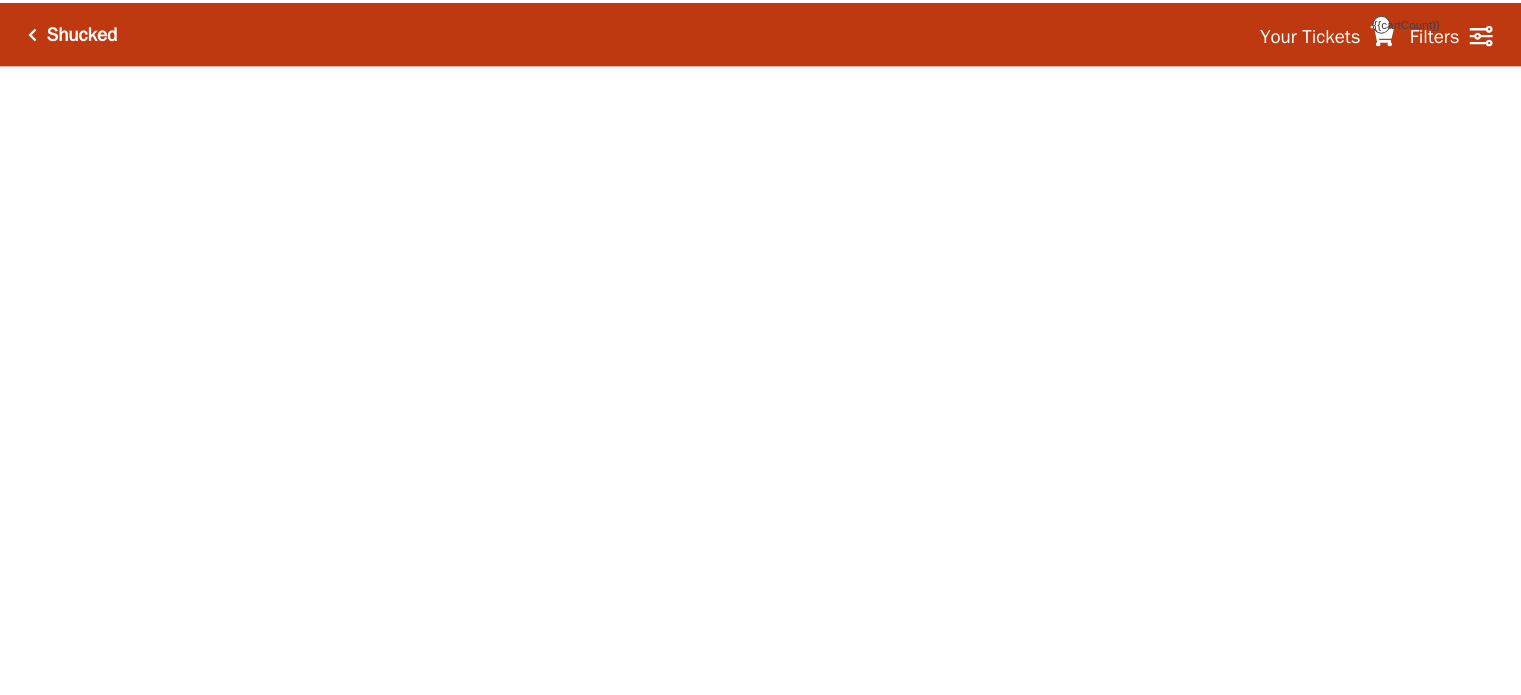 scroll, scrollTop: 0, scrollLeft: 0, axis: both 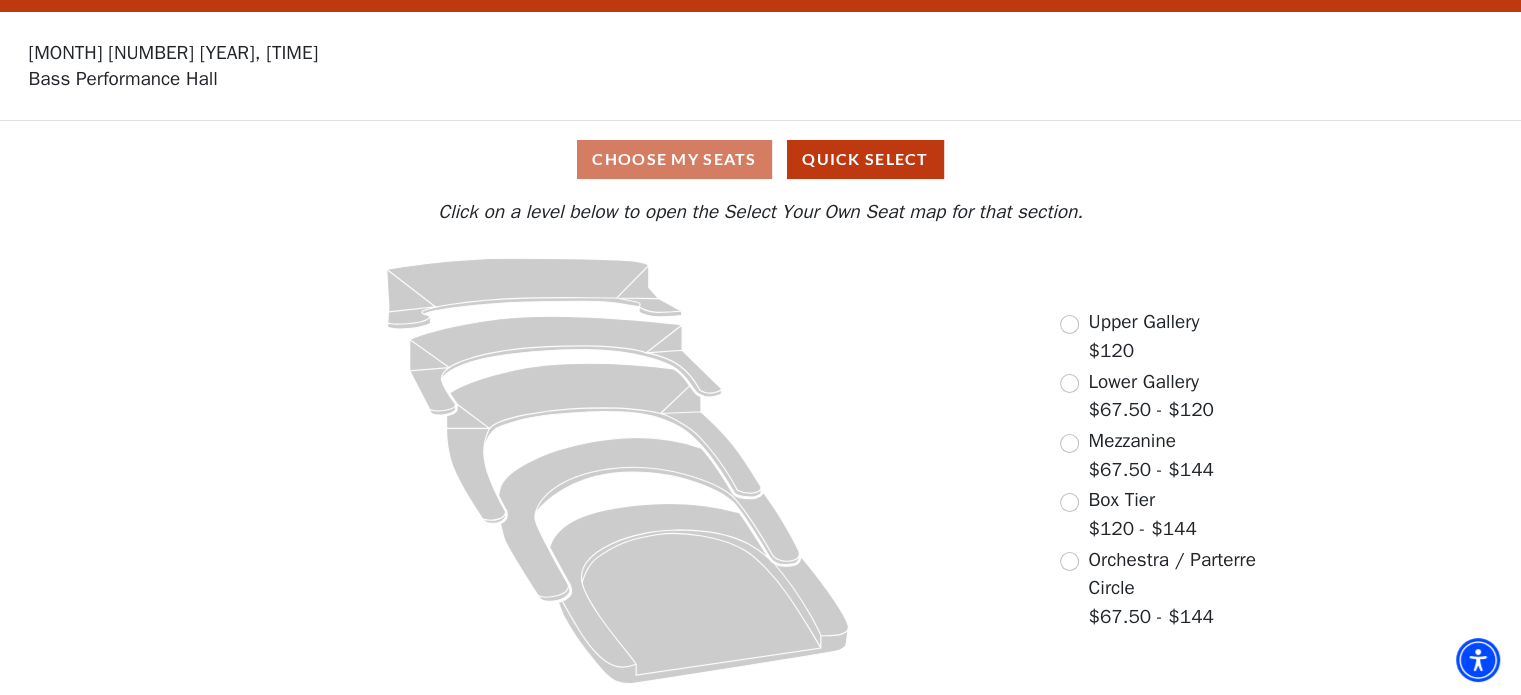 click on "Choose My Seats
Quick Select" at bounding box center (760, 159) 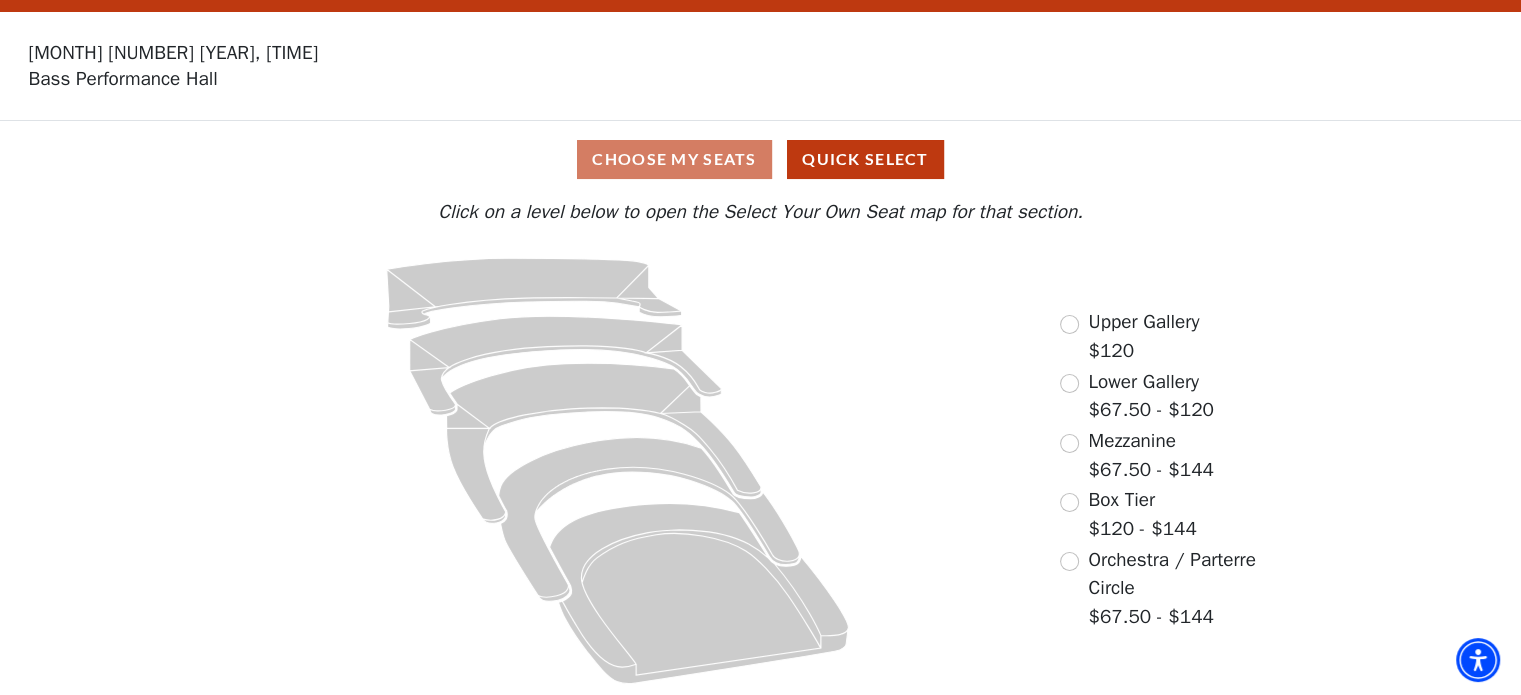 click on "Choose My Seats
Quick Select" at bounding box center [760, 159] 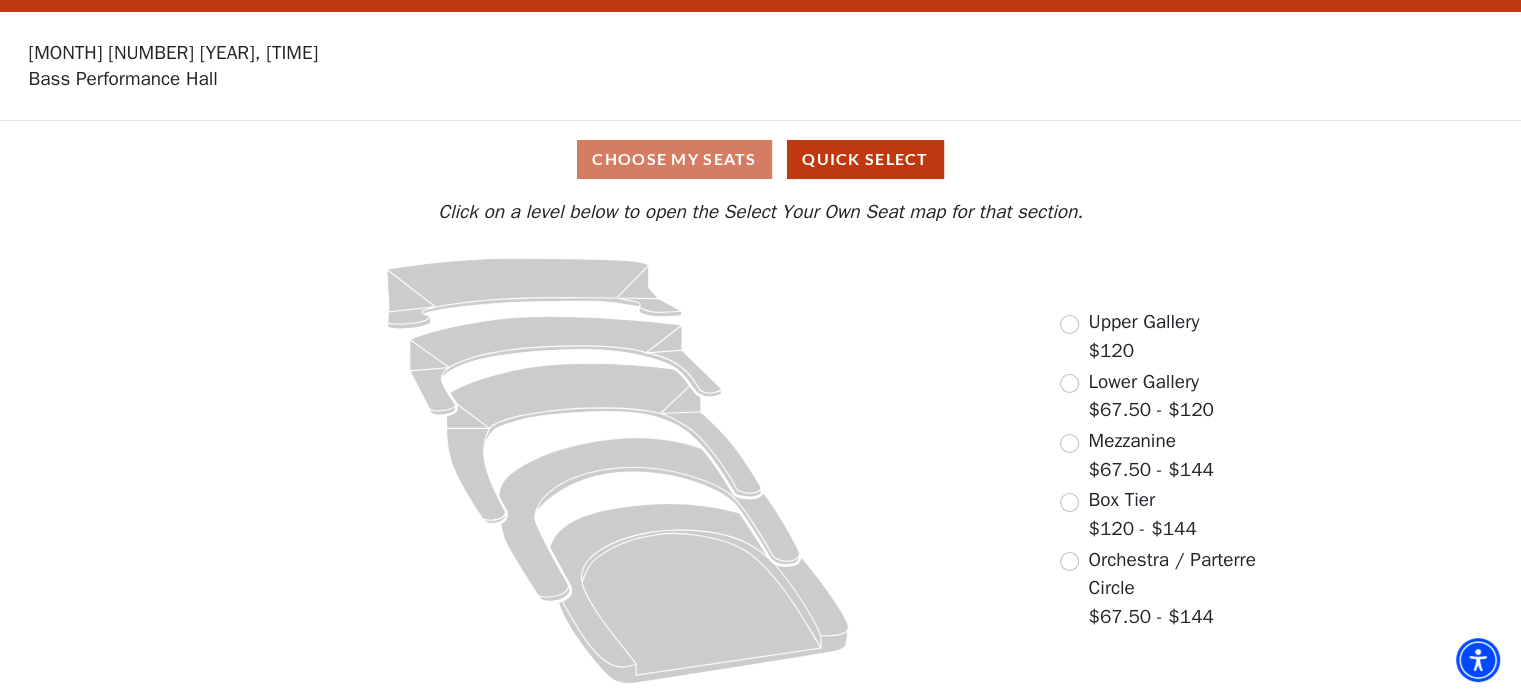 click on "Choose My Seats
Quick Select" at bounding box center [760, 159] 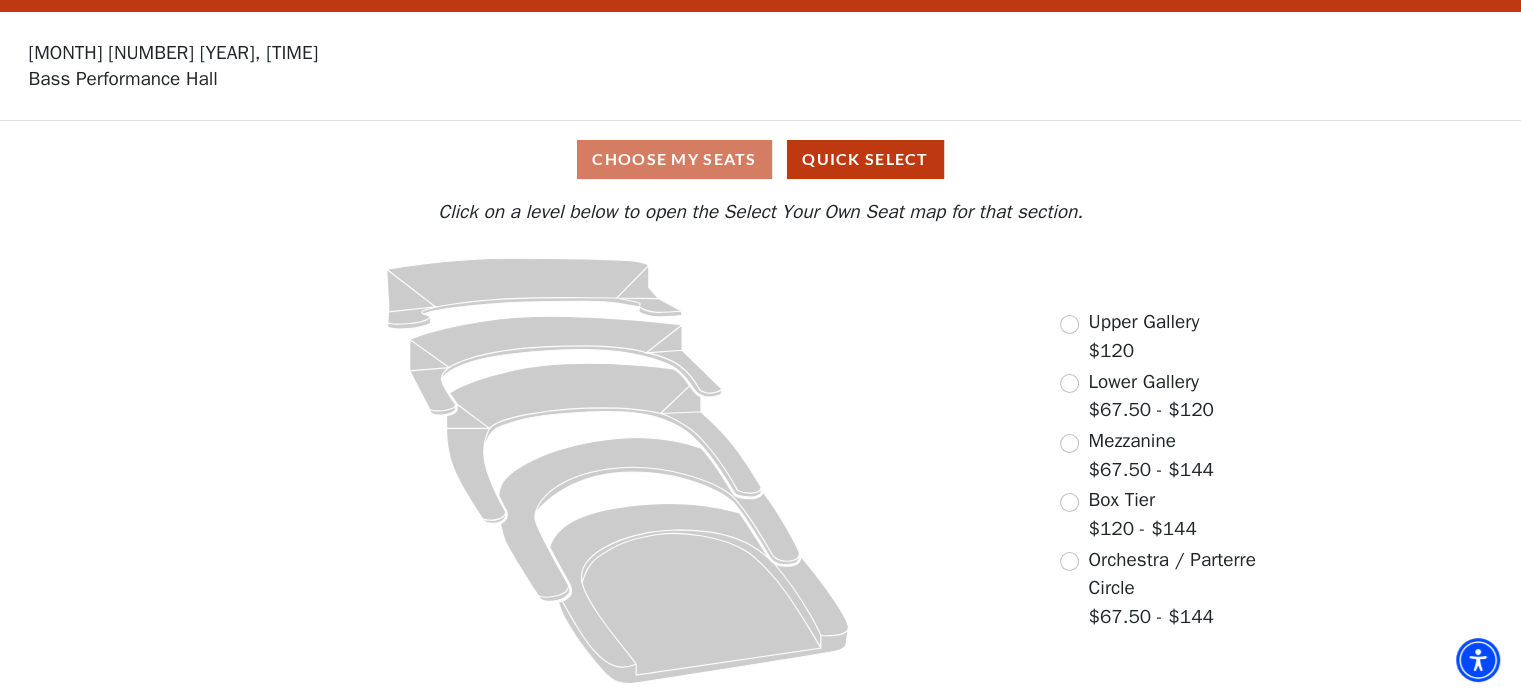 click on "Choose My Seats
Quick Select" at bounding box center [760, 159] 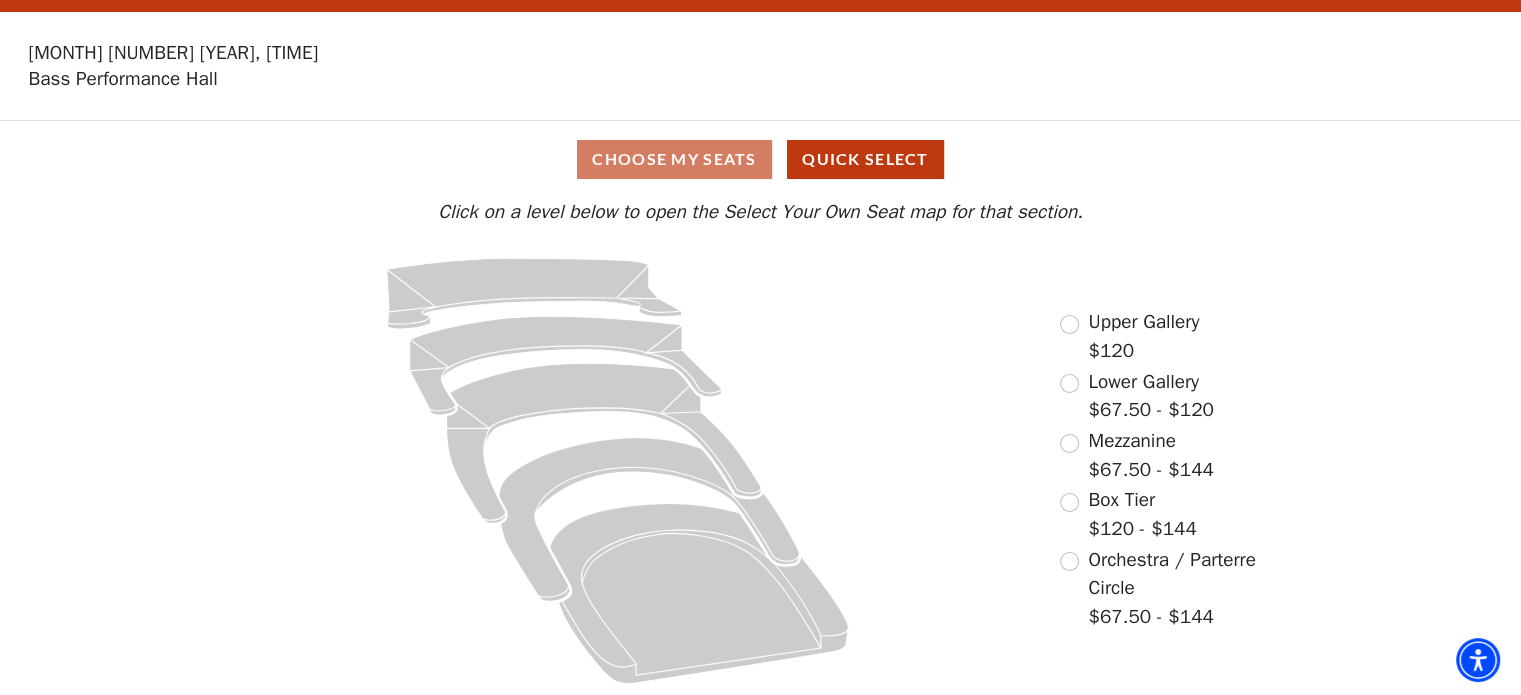 click on "Choose My Seats
Quick Select" at bounding box center (760, 159) 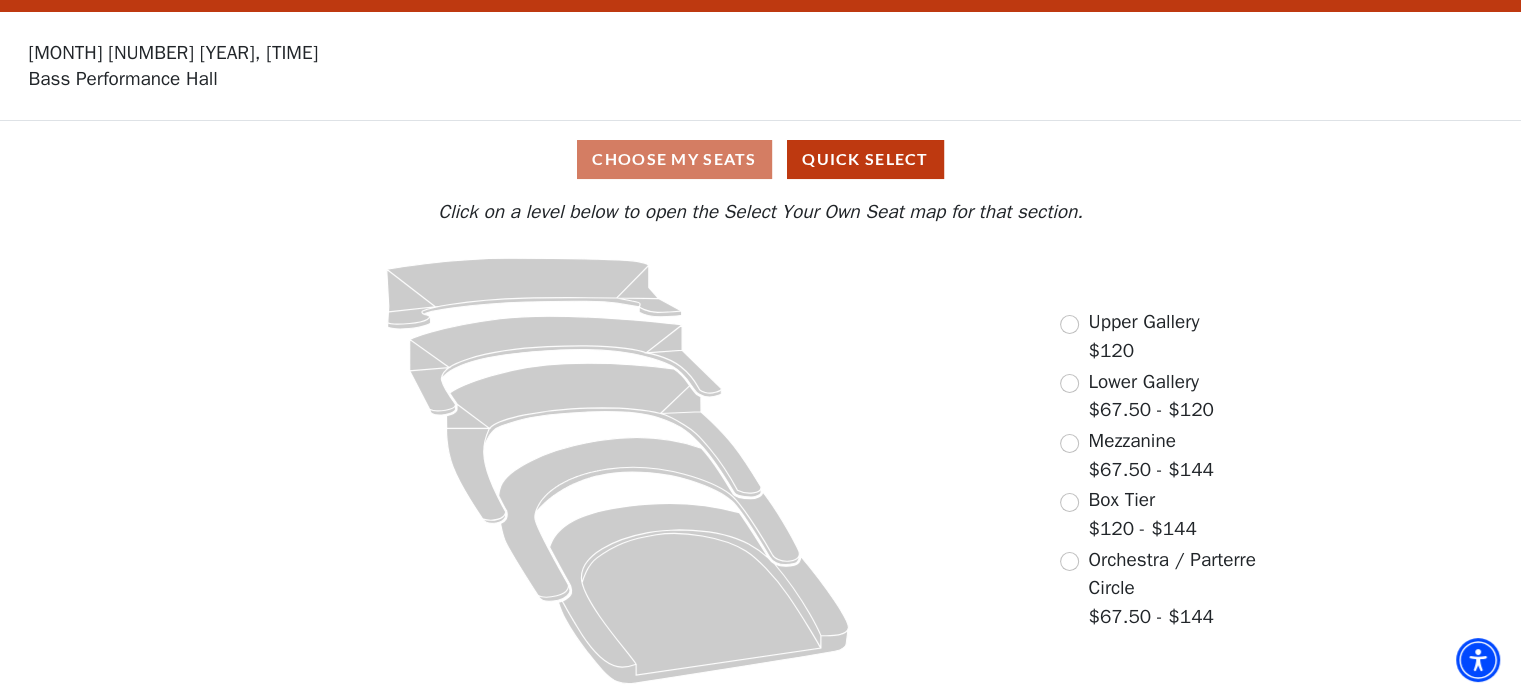 click on "Choose My Seats
Quick Select" at bounding box center (760, 159) 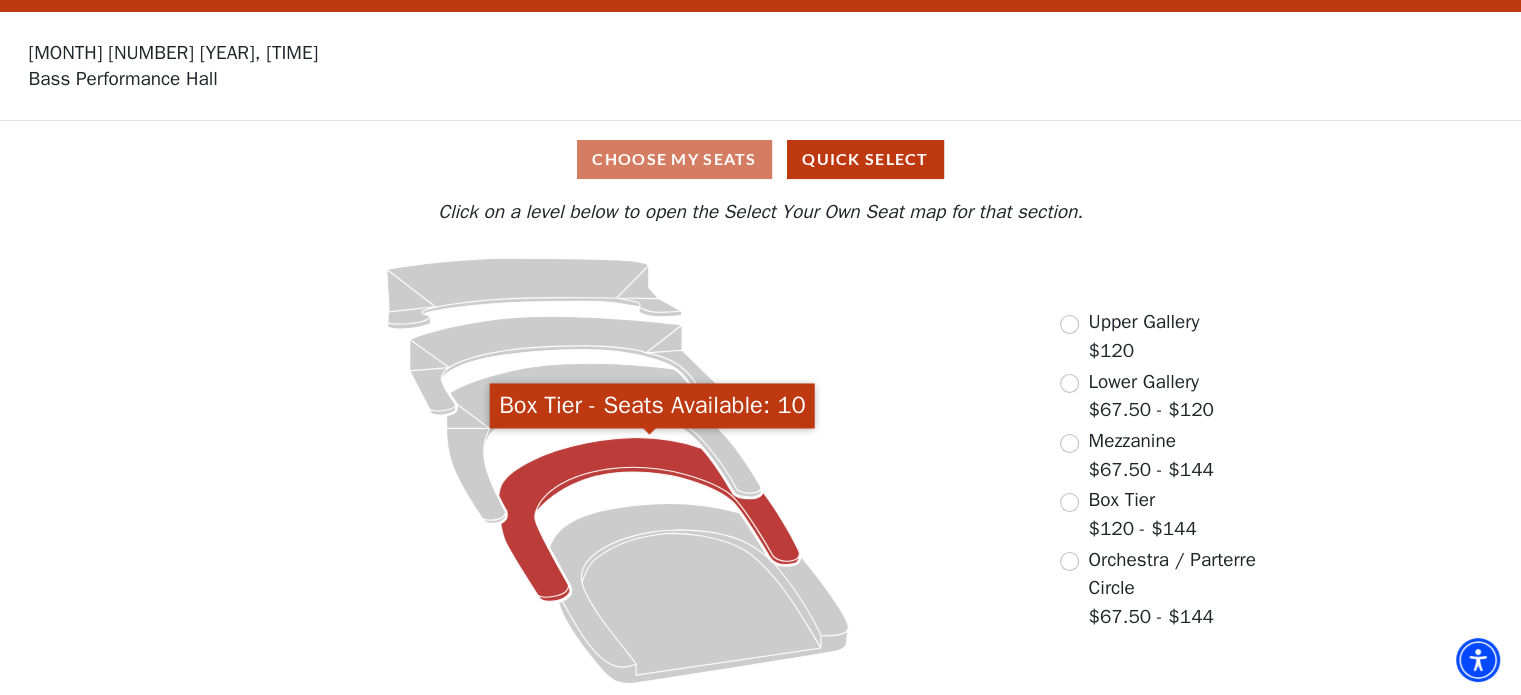 click 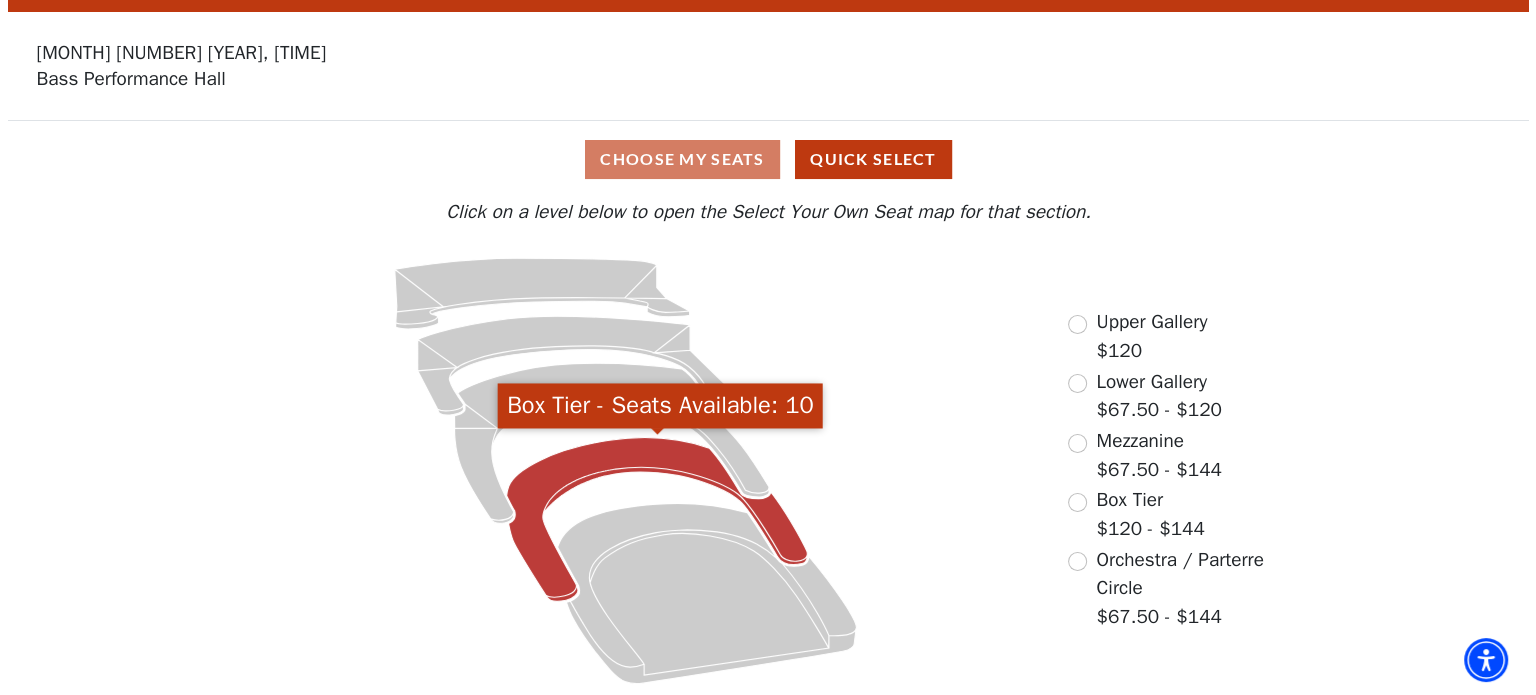 scroll, scrollTop: 0, scrollLeft: 0, axis: both 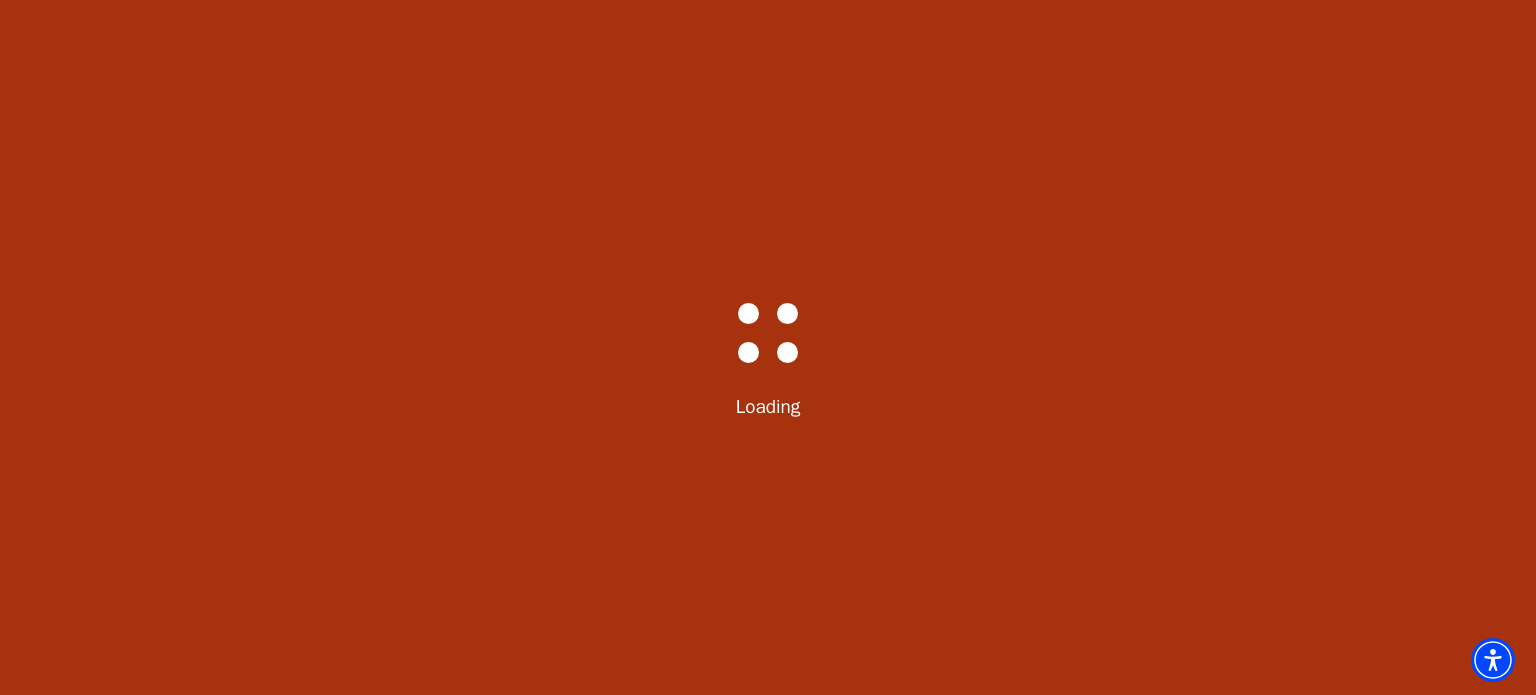 click on "Bass-Hall_Loader-Med-Gray   Loading" at bounding box center [768, 347] 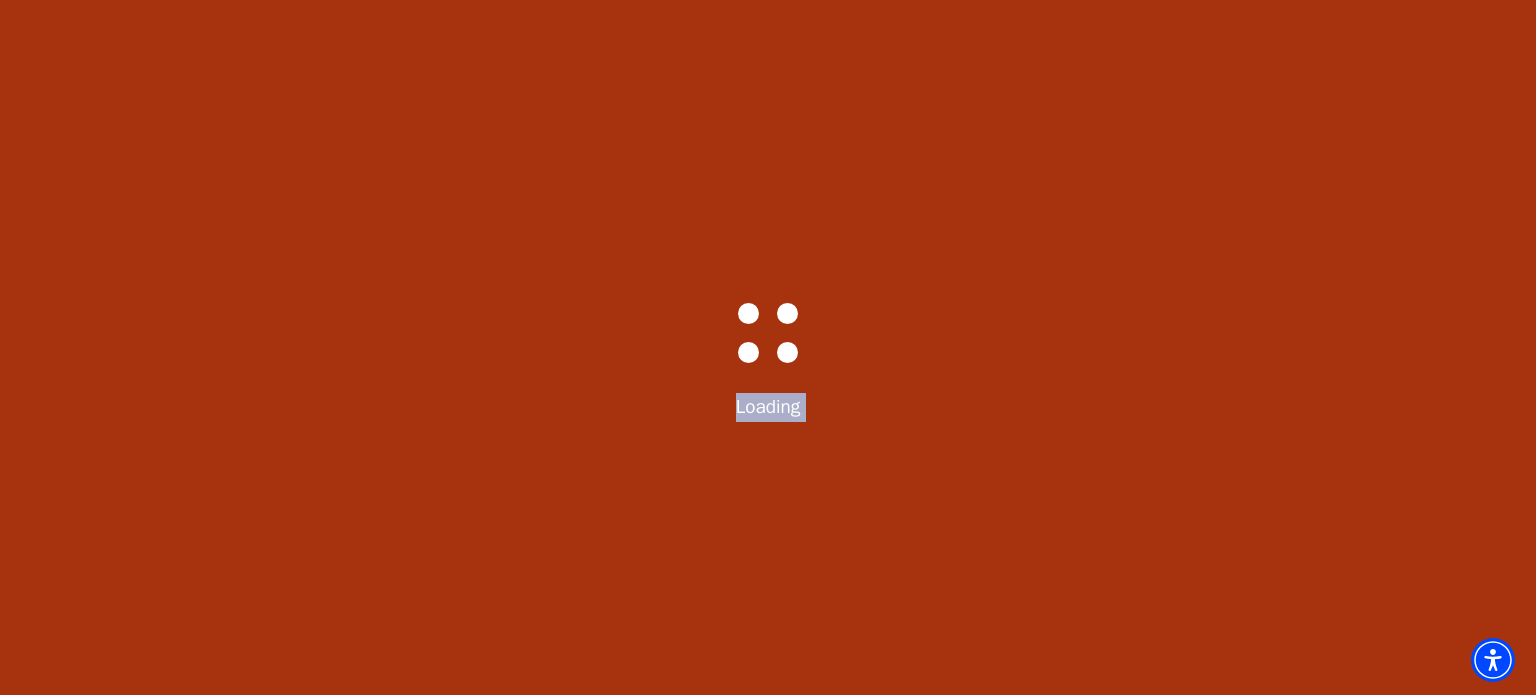 click on "Bass-Hall_Loader-Med-Gray   Loading" at bounding box center (768, 347) 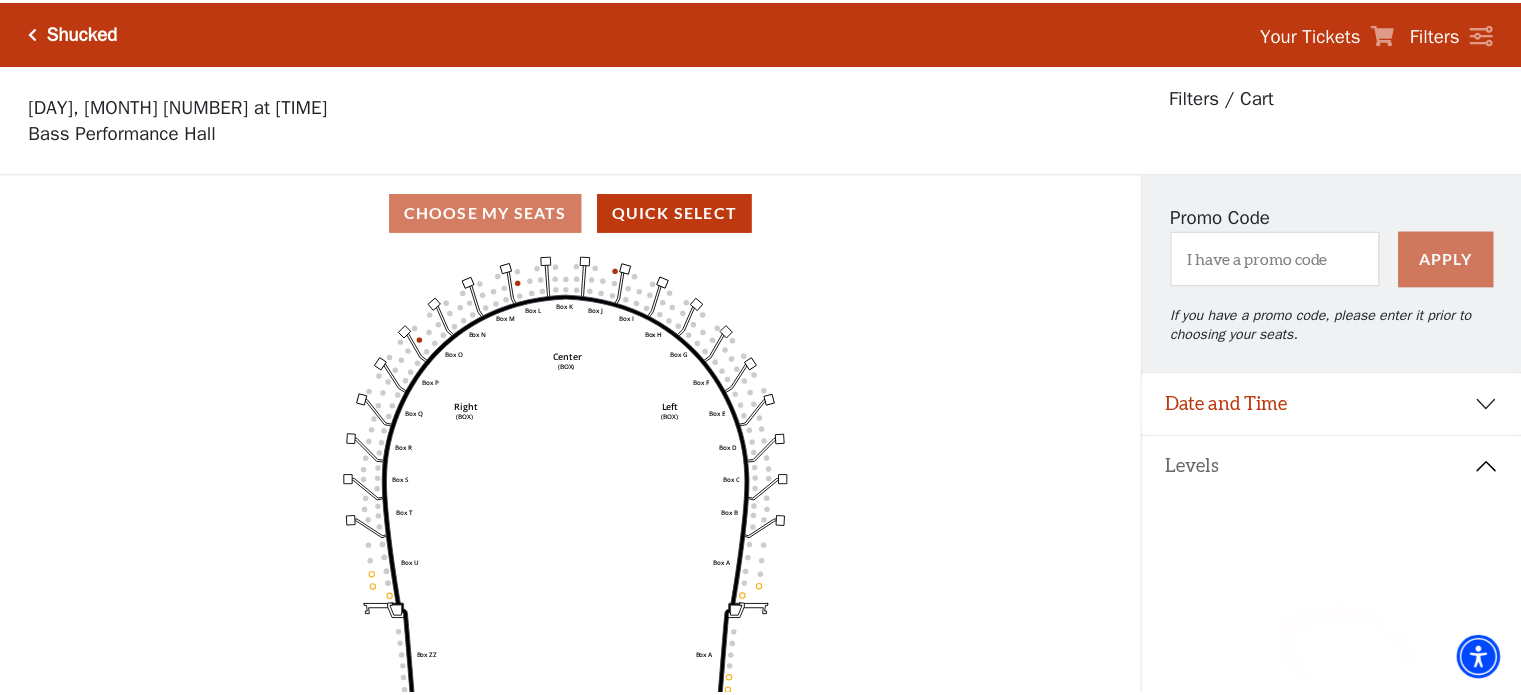 scroll, scrollTop: 92, scrollLeft: 0, axis: vertical 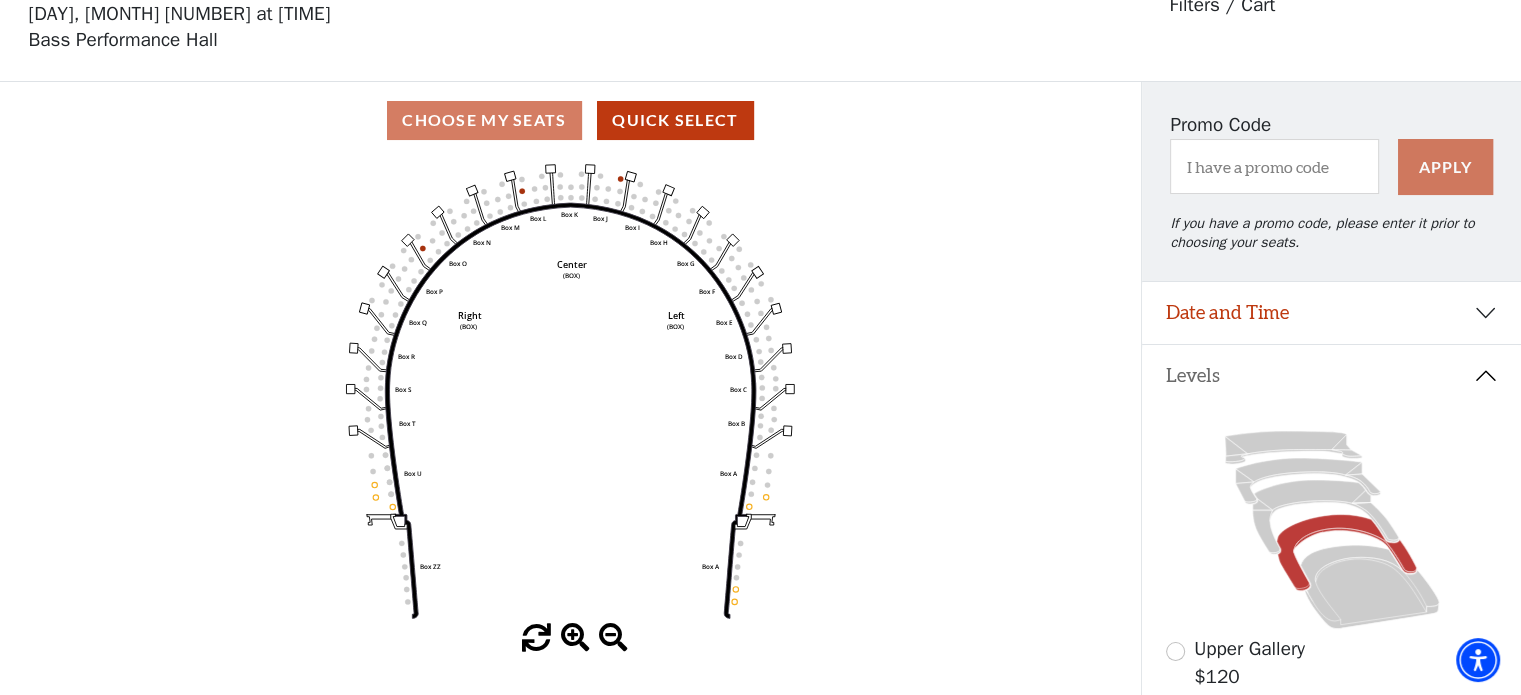 click on "Left   (BOX)   Right   (BOX)   Center   (BOX)   Box ZZ   Box U   Box T   Box S   Box R   Box Q   Box P   Box O   Box N   Box M   Box L   Box A   Box A   Box B   Box C   Box D   Box E   Box F   Box G   Box H   Box I   Box J   Box K" 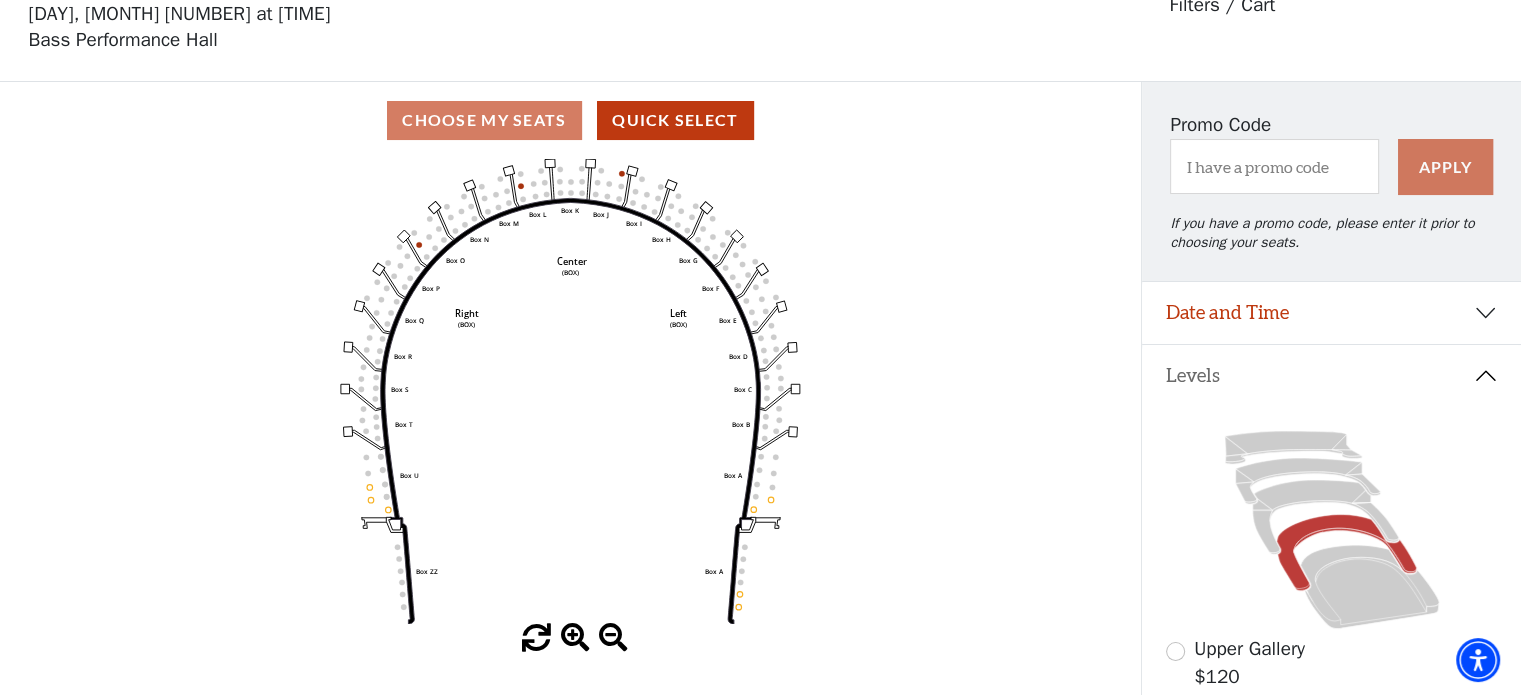 click on "Left   (BOX)   Right   (BOX)   Center   (BOX)   Box ZZ   Box U   Box T   Box S   Box R   Box Q   Box P   Box O   Box N   Box M   Box L   Box A   Box A   Box B   Box C   Box D   Box E   Box F   Box G   Box H   Box I   Box J   Box K" 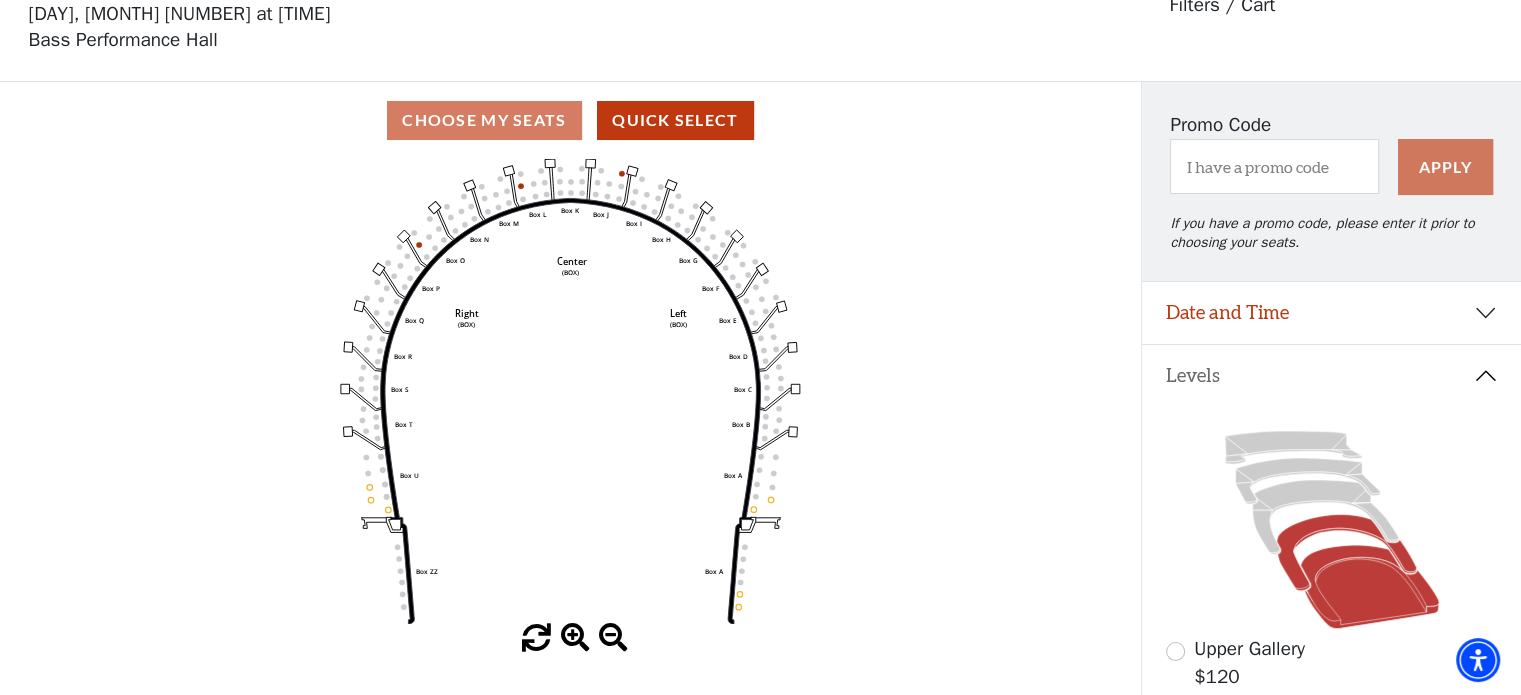 click 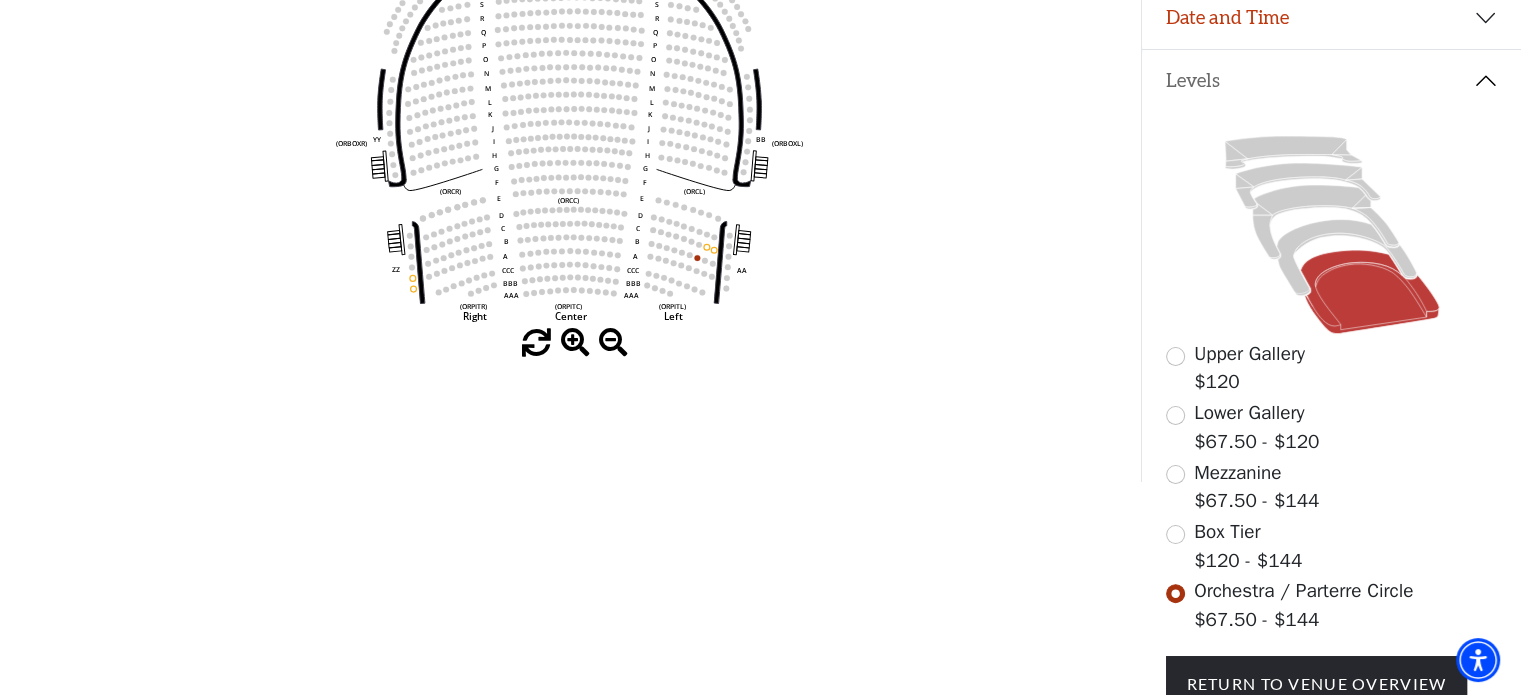 scroll, scrollTop: 383, scrollLeft: 0, axis: vertical 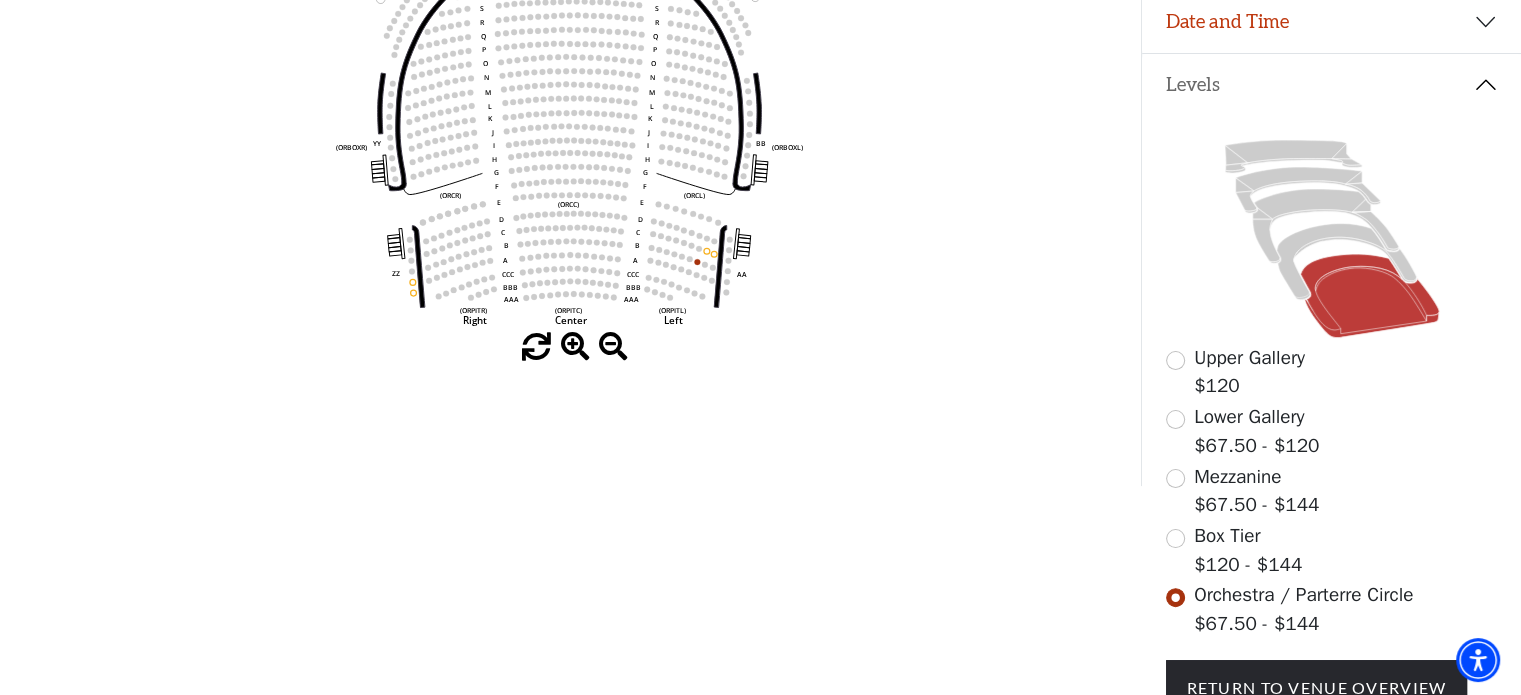click on "Skip to main content Enable accessibility for low vision Open the accessibility menu
*{
pointer-events: fill;
}
Shucked   Your Tickets       Filters     Choose Your Own Seats
Sunday, August 3 at 1:30 PM,
Bass Performance Hall
Filters / Cart" 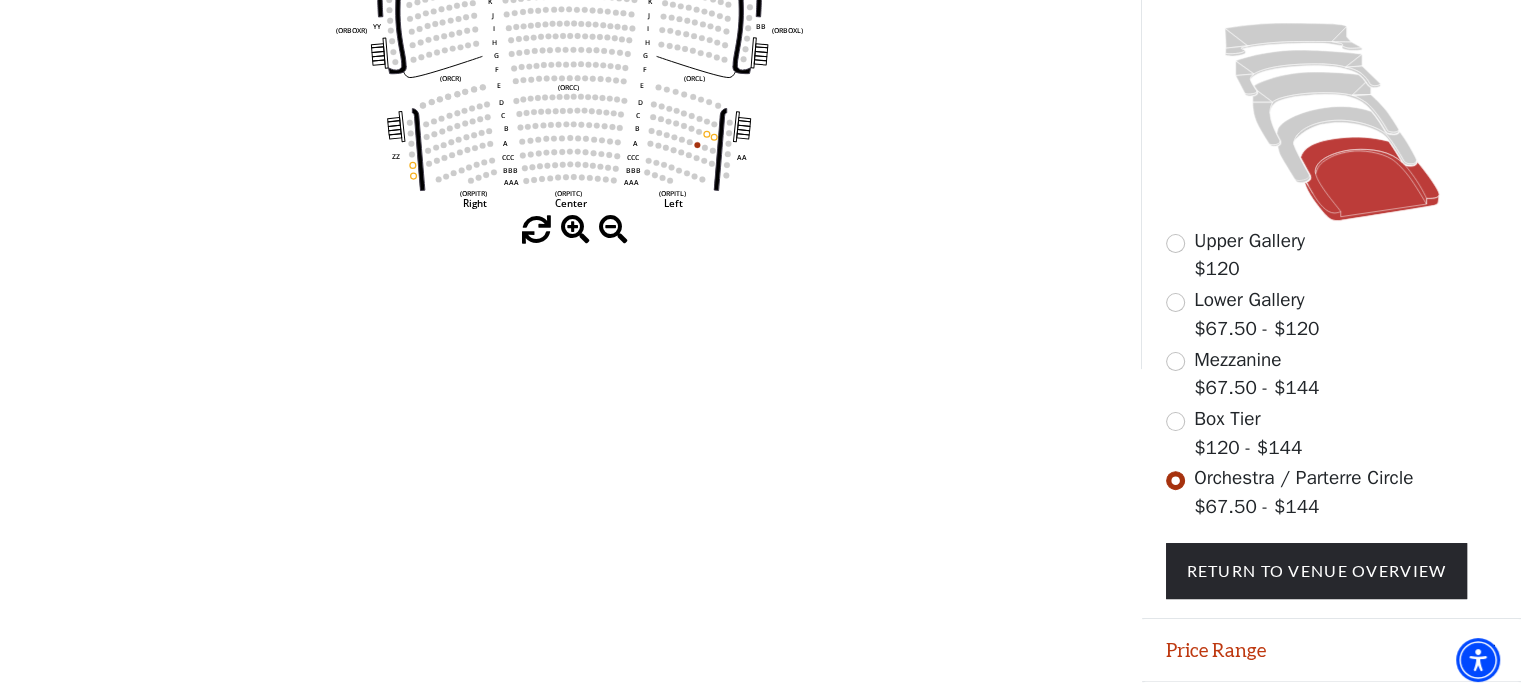 scroll, scrollTop: 548, scrollLeft: 0, axis: vertical 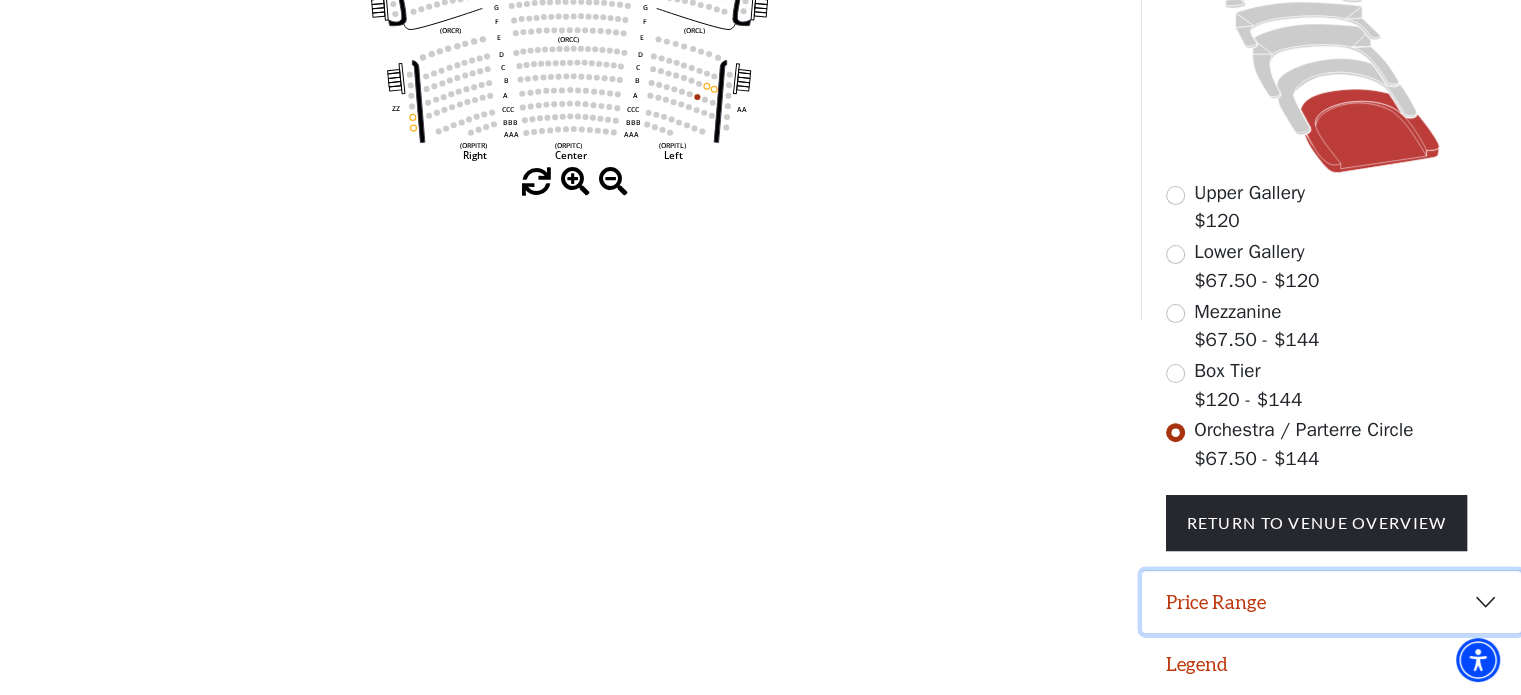 click on "Price Range" at bounding box center (1331, 602) 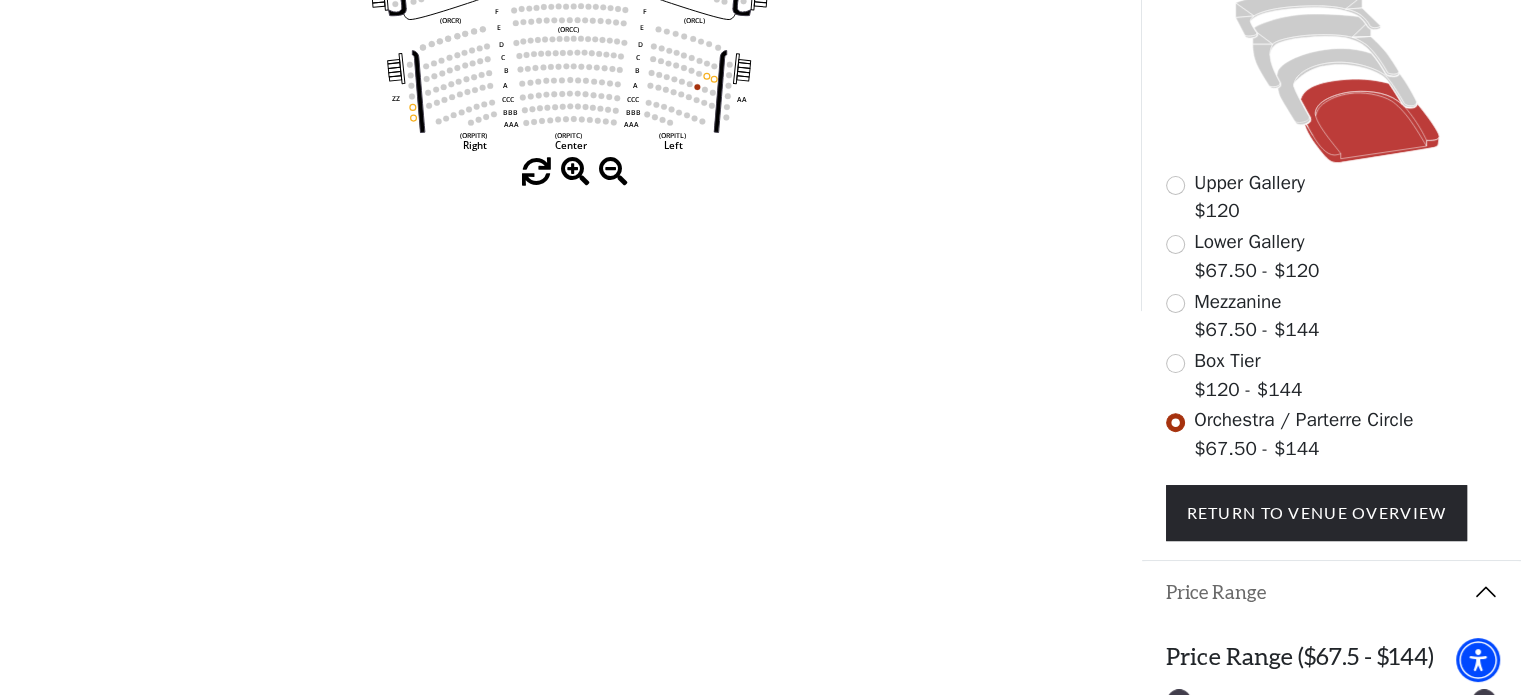 scroll, scrollTop: 528, scrollLeft: 0, axis: vertical 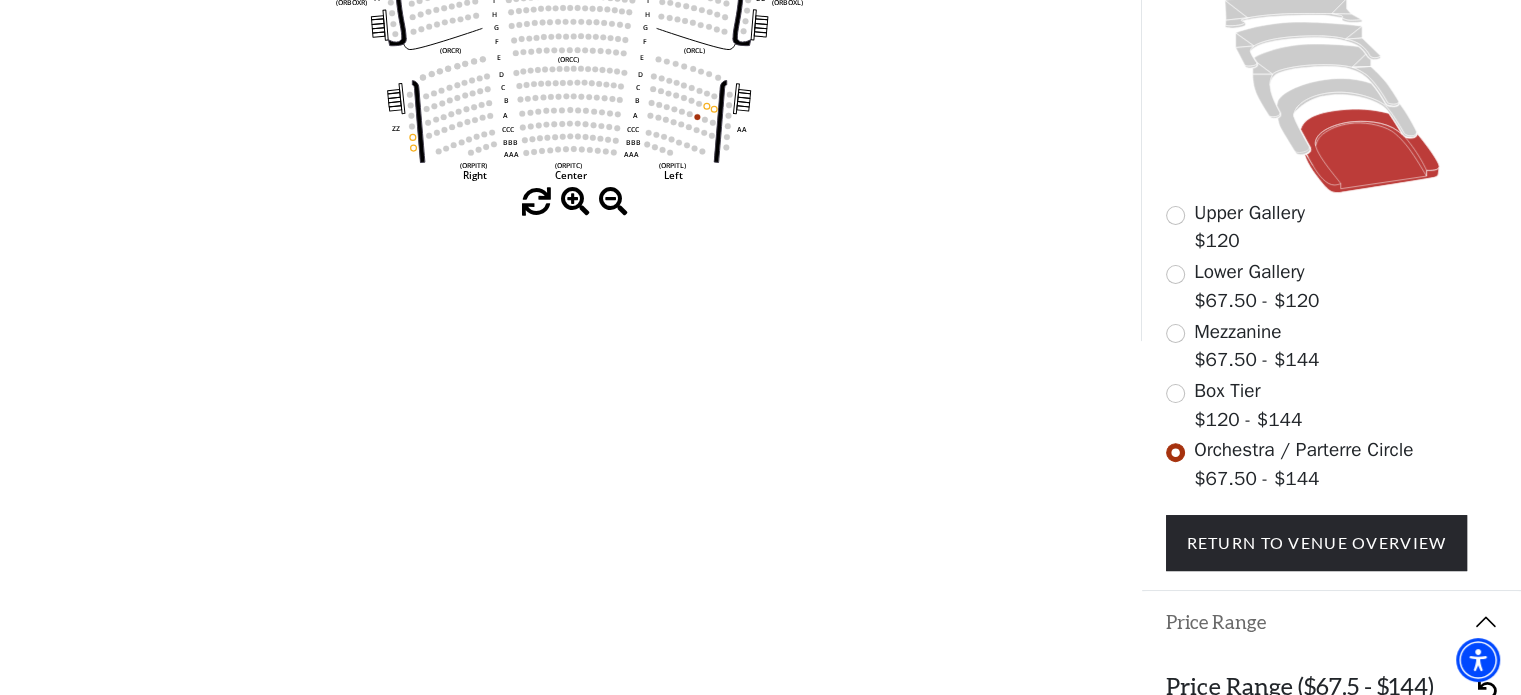 click on "Return To Venue Overview" at bounding box center (1332, 533) 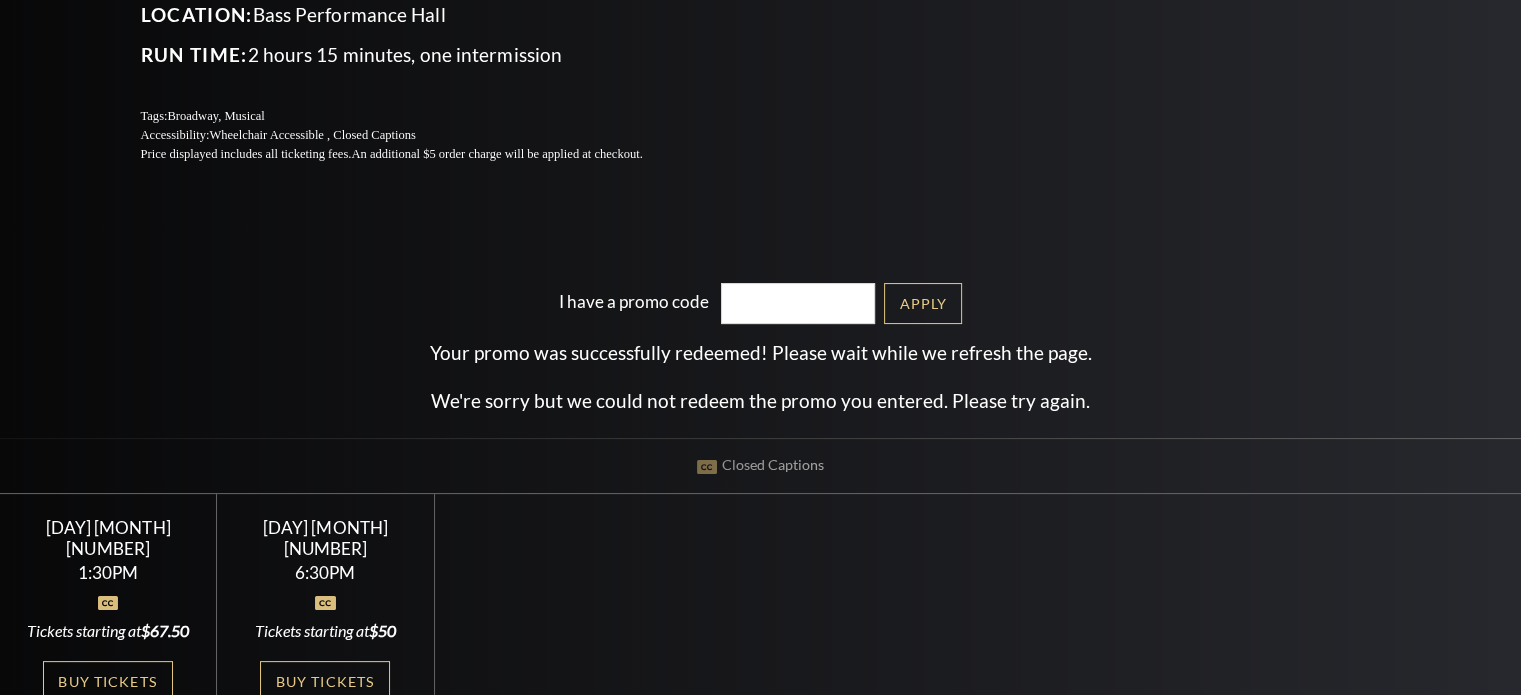 scroll, scrollTop: 280, scrollLeft: 0, axis: vertical 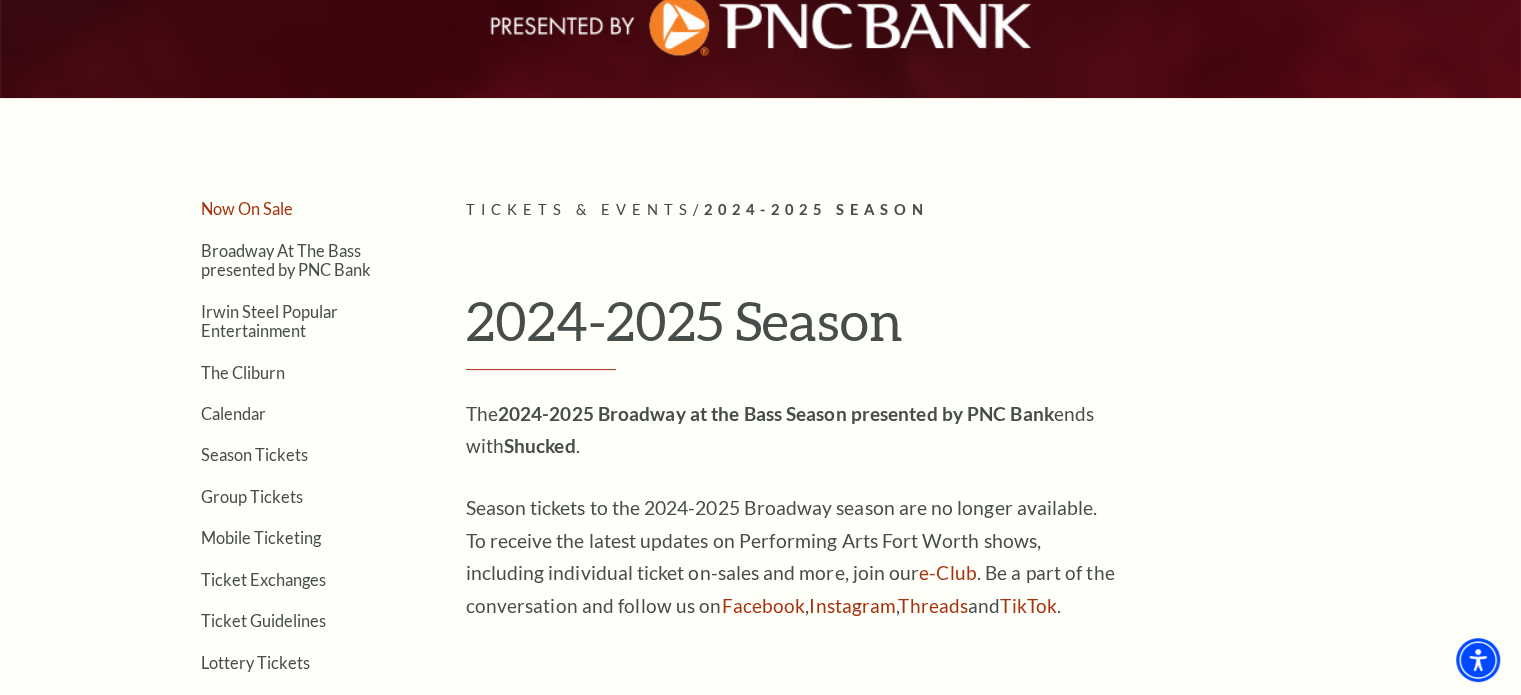 click on "Now On Sale" at bounding box center (247, 208) 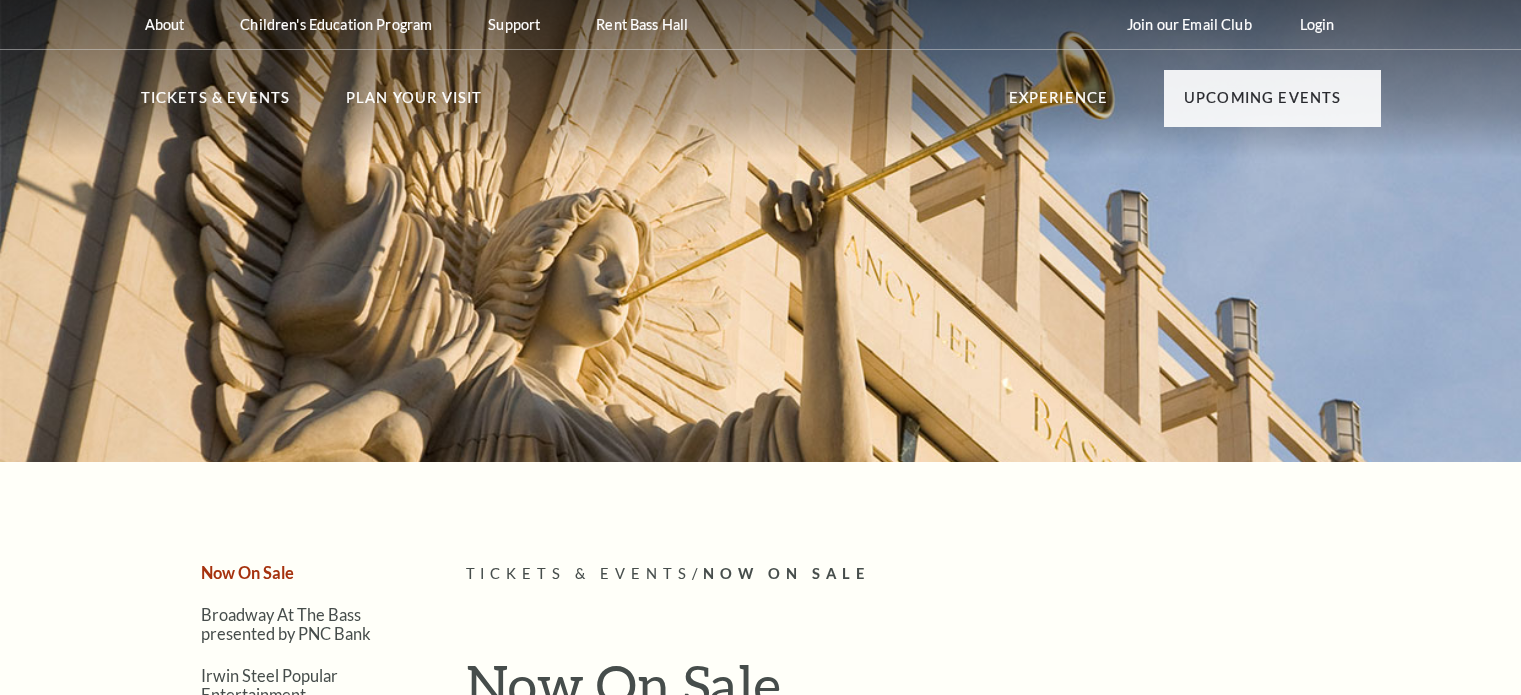 scroll, scrollTop: 0, scrollLeft: 0, axis: both 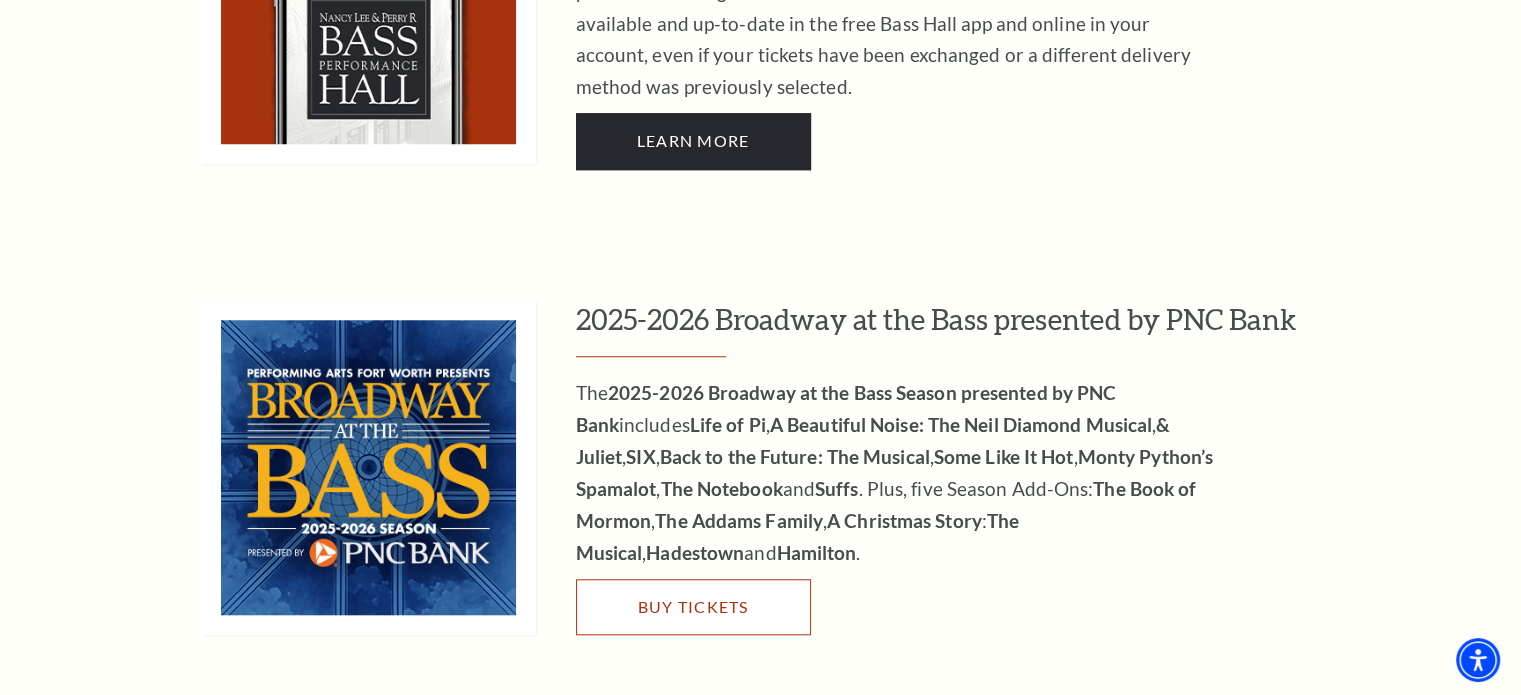 click on "Buy Tickets" at bounding box center [692, 606] 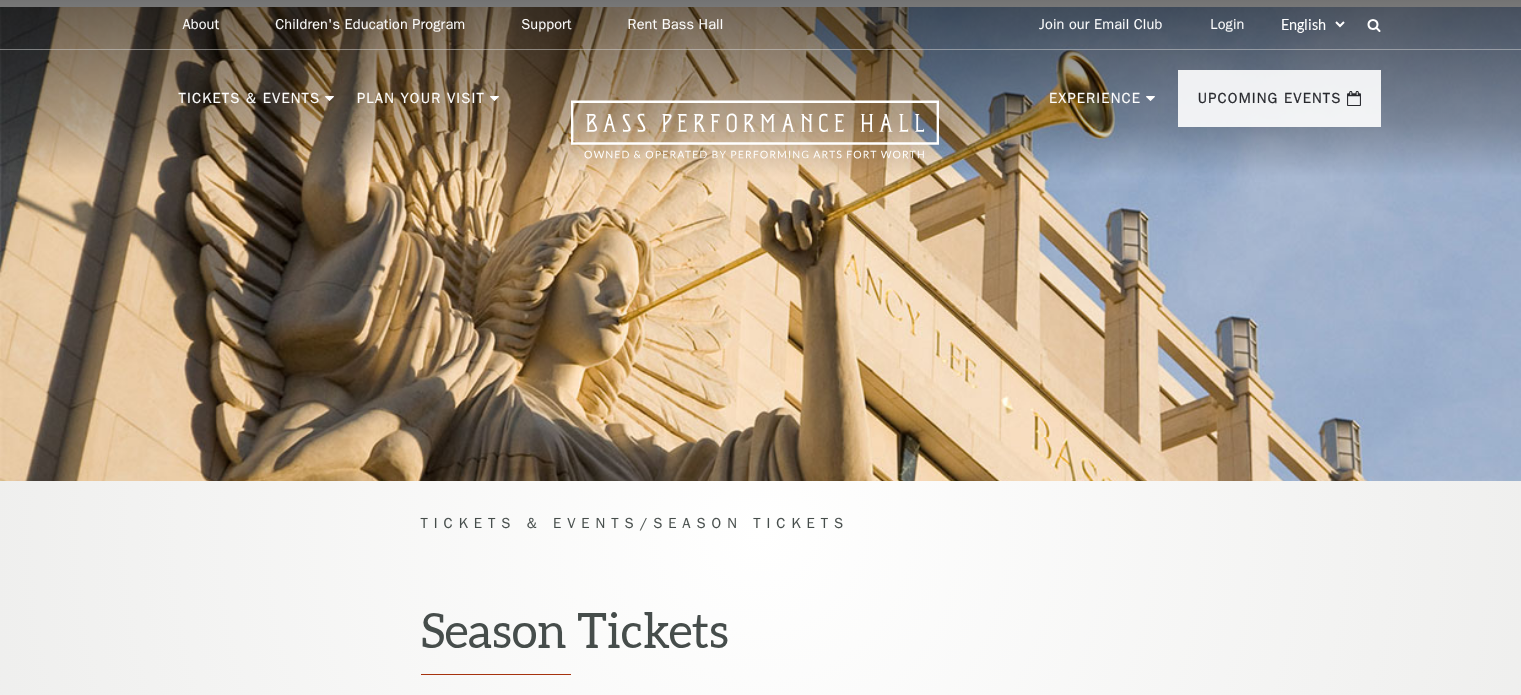 scroll, scrollTop: 0, scrollLeft: 0, axis: both 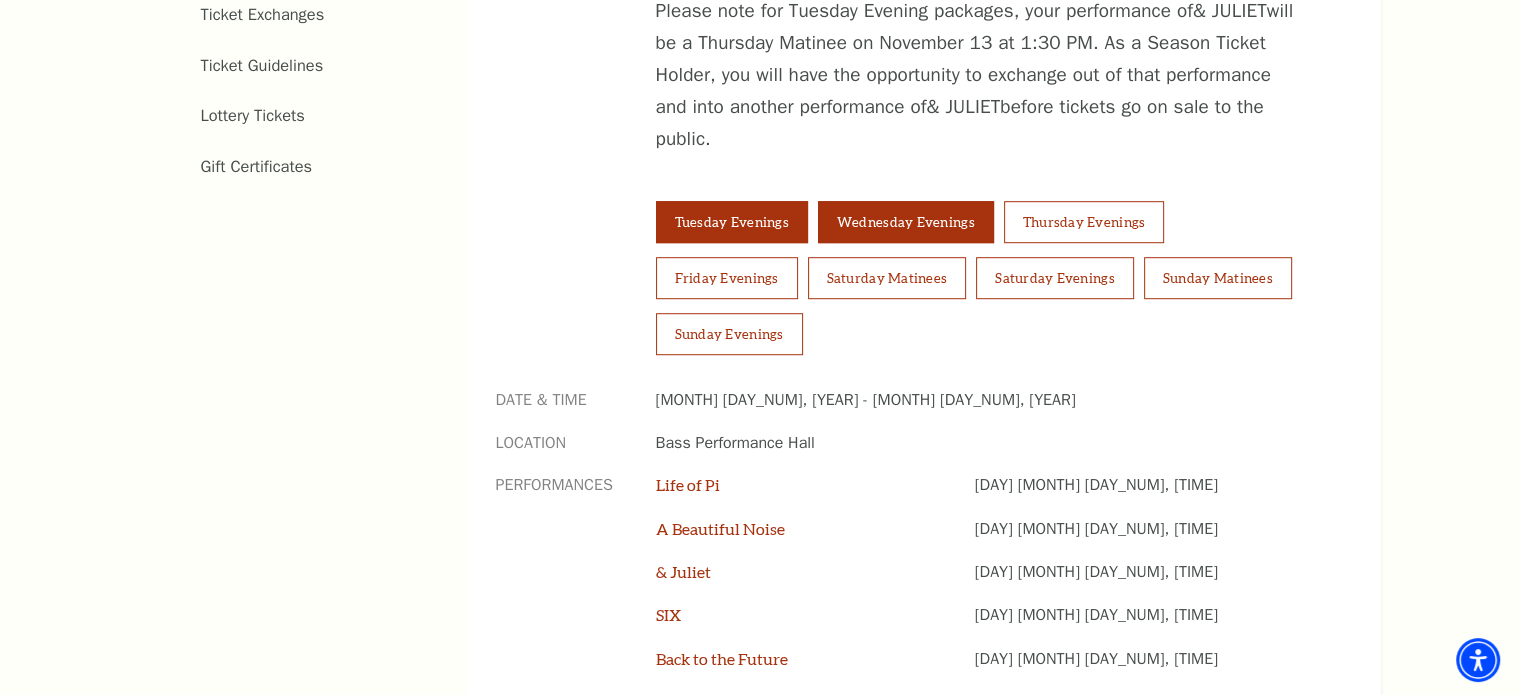 click on "Wednesday Evenings" at bounding box center [906, 222] 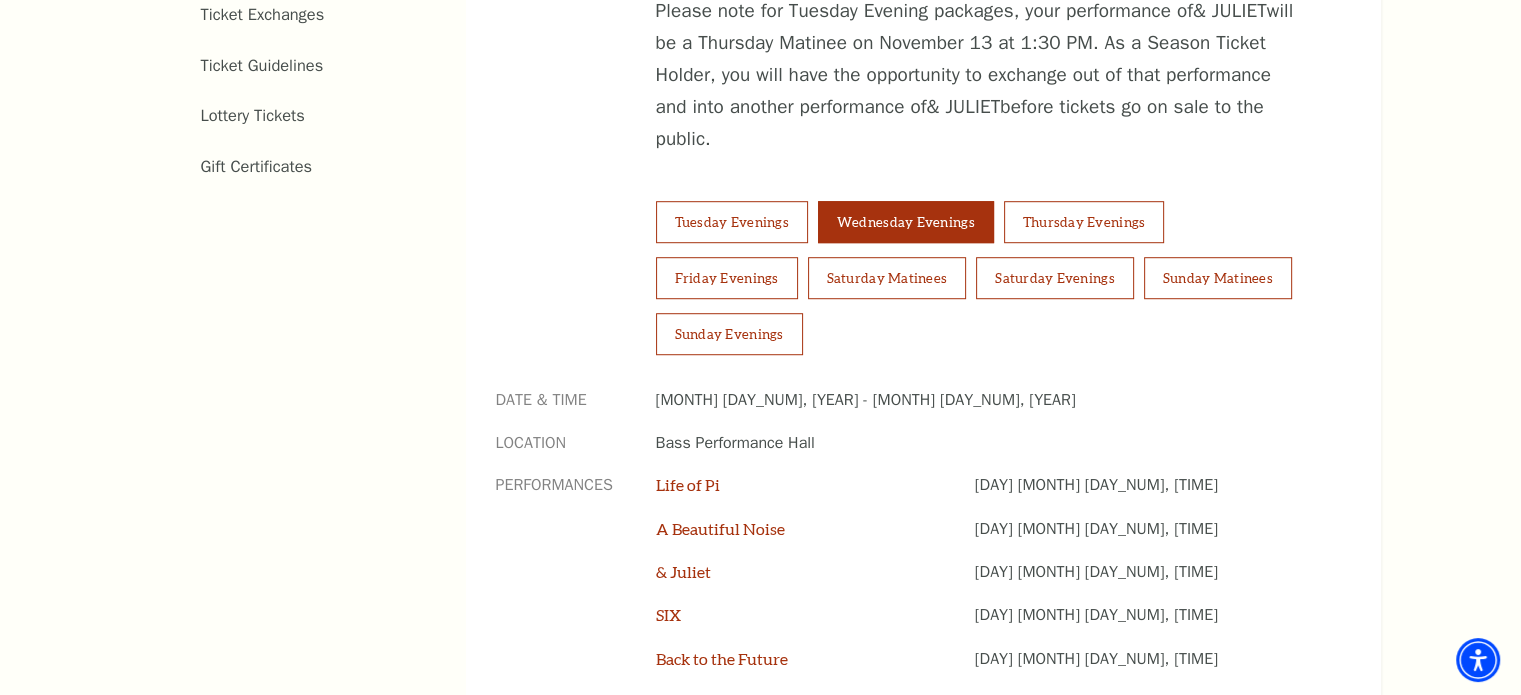 click on "Wednesday Evenings" at bounding box center (906, 222) 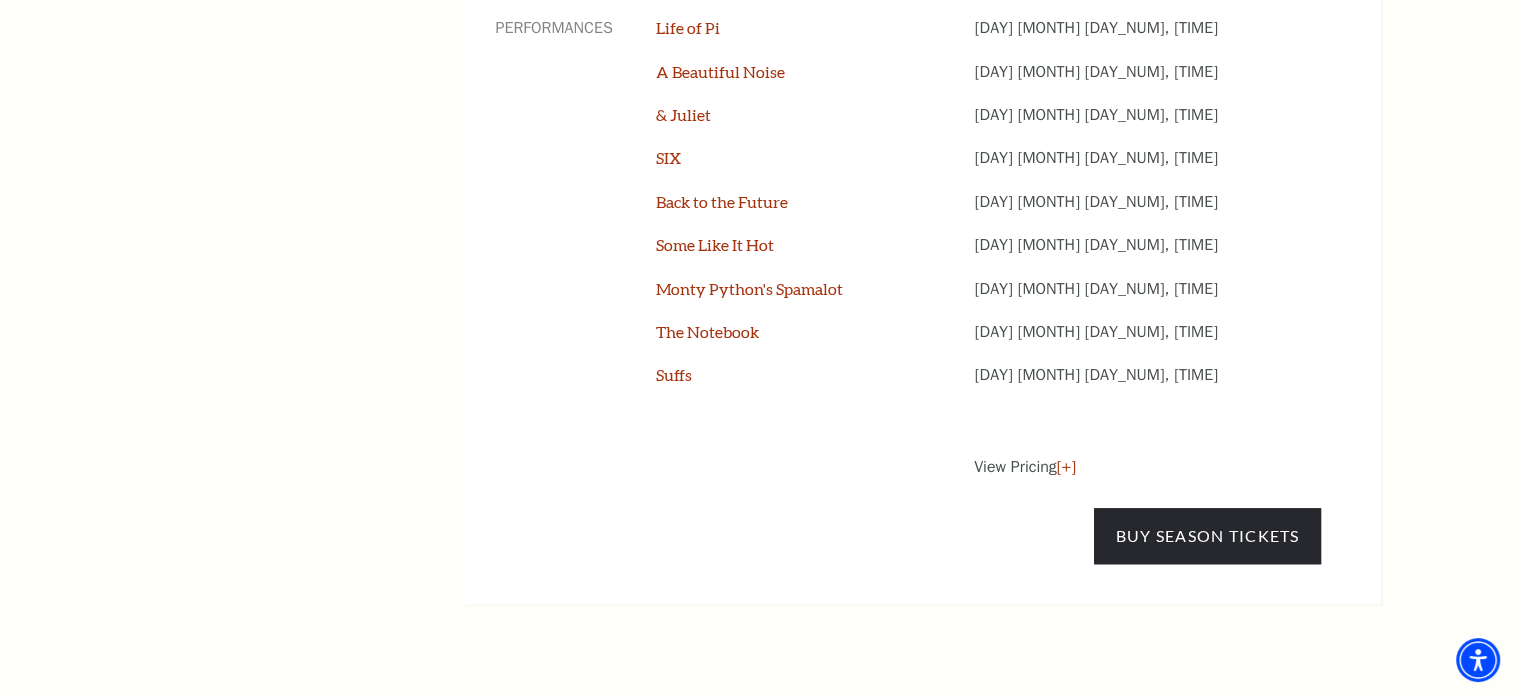 scroll, scrollTop: 1742, scrollLeft: 0, axis: vertical 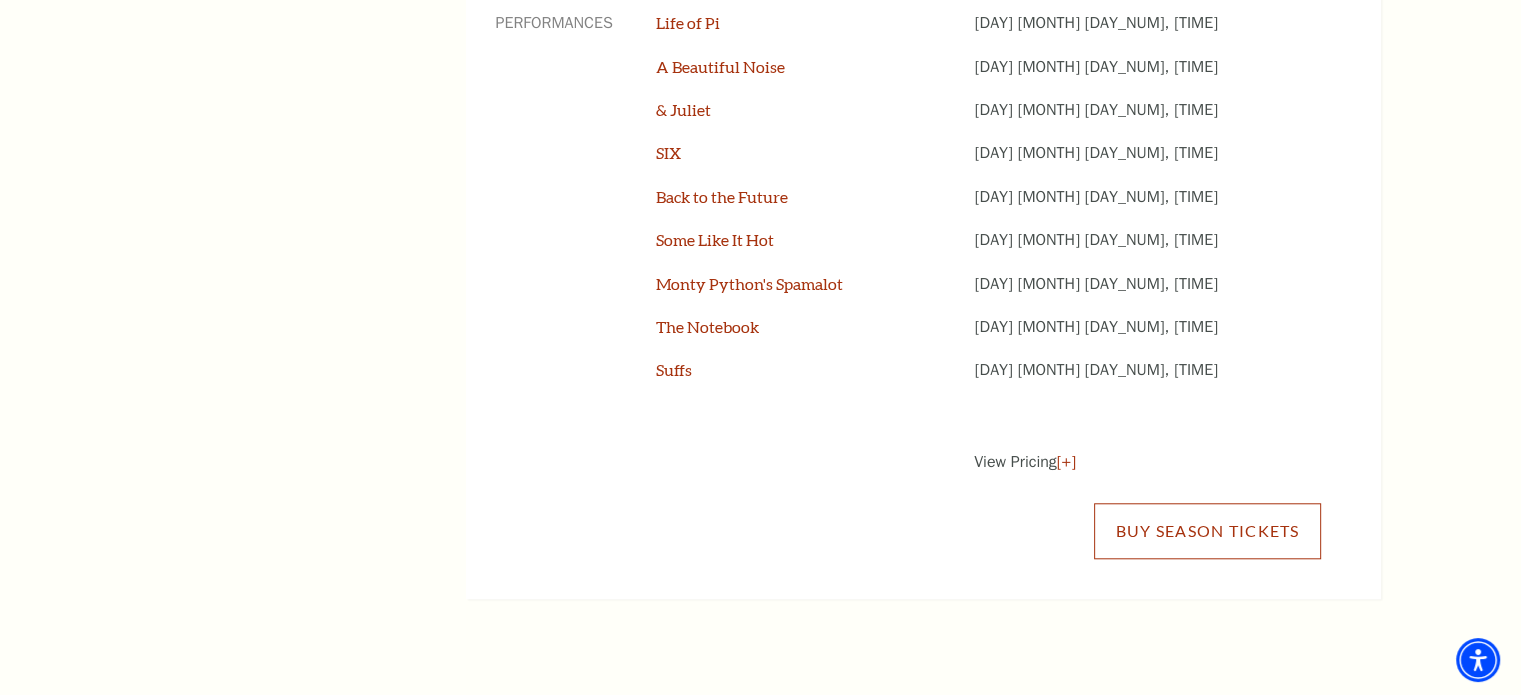 click on "Buy Season Tickets" at bounding box center [1207, 531] 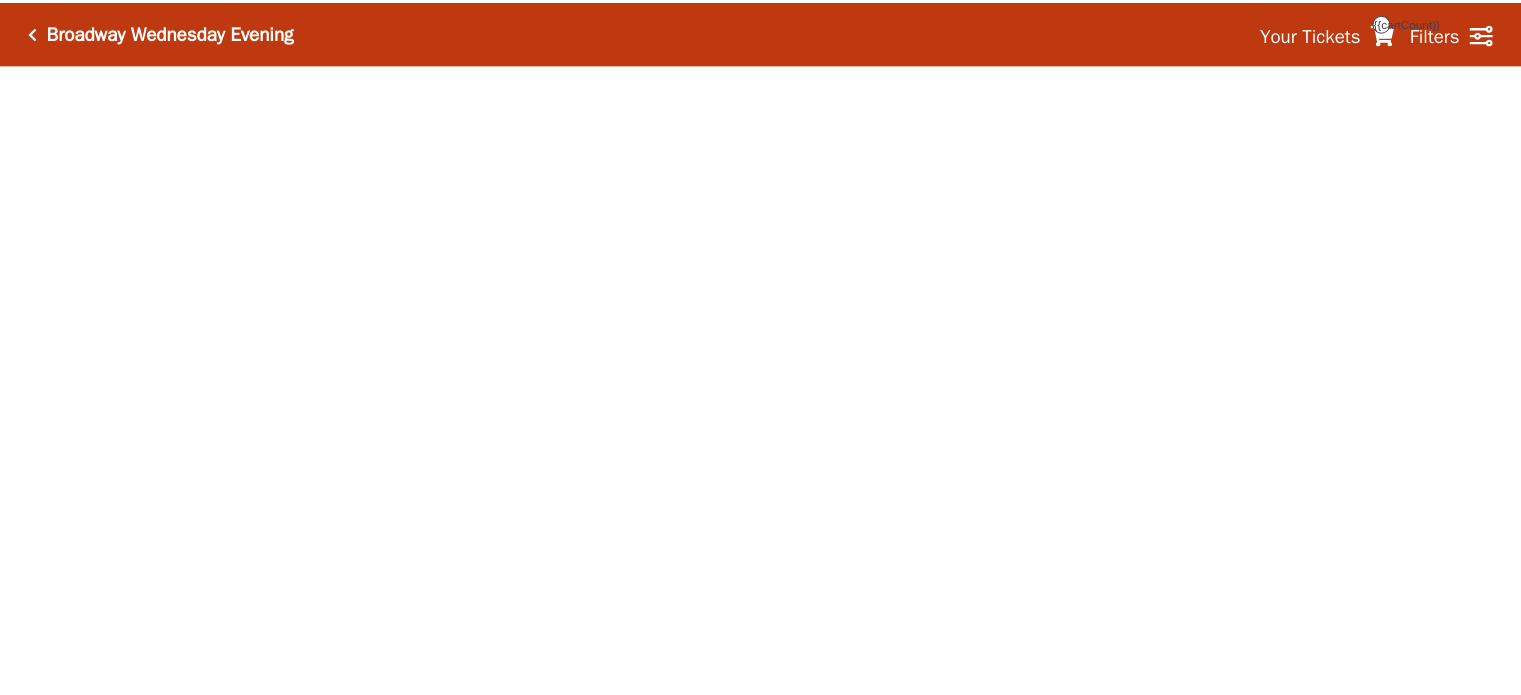 scroll, scrollTop: 0, scrollLeft: 0, axis: both 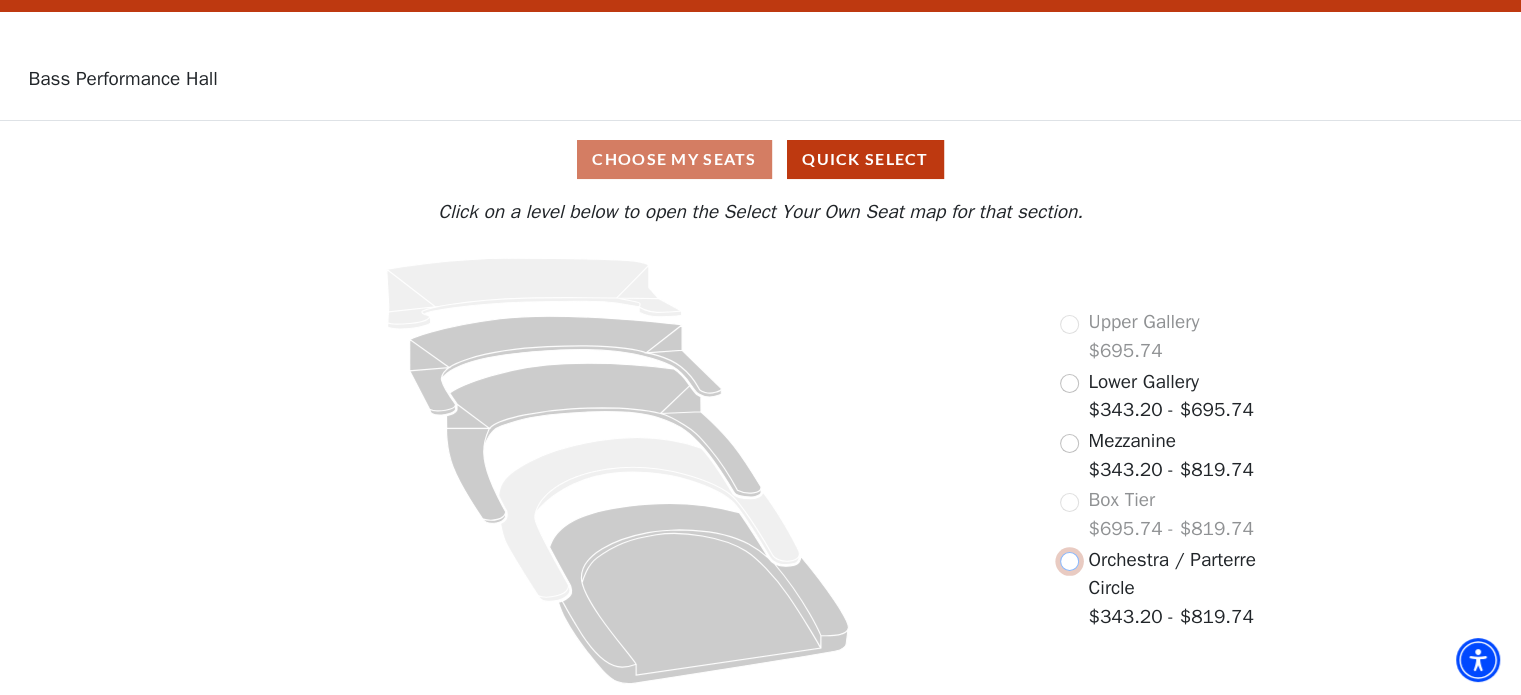 click at bounding box center [1069, 561] 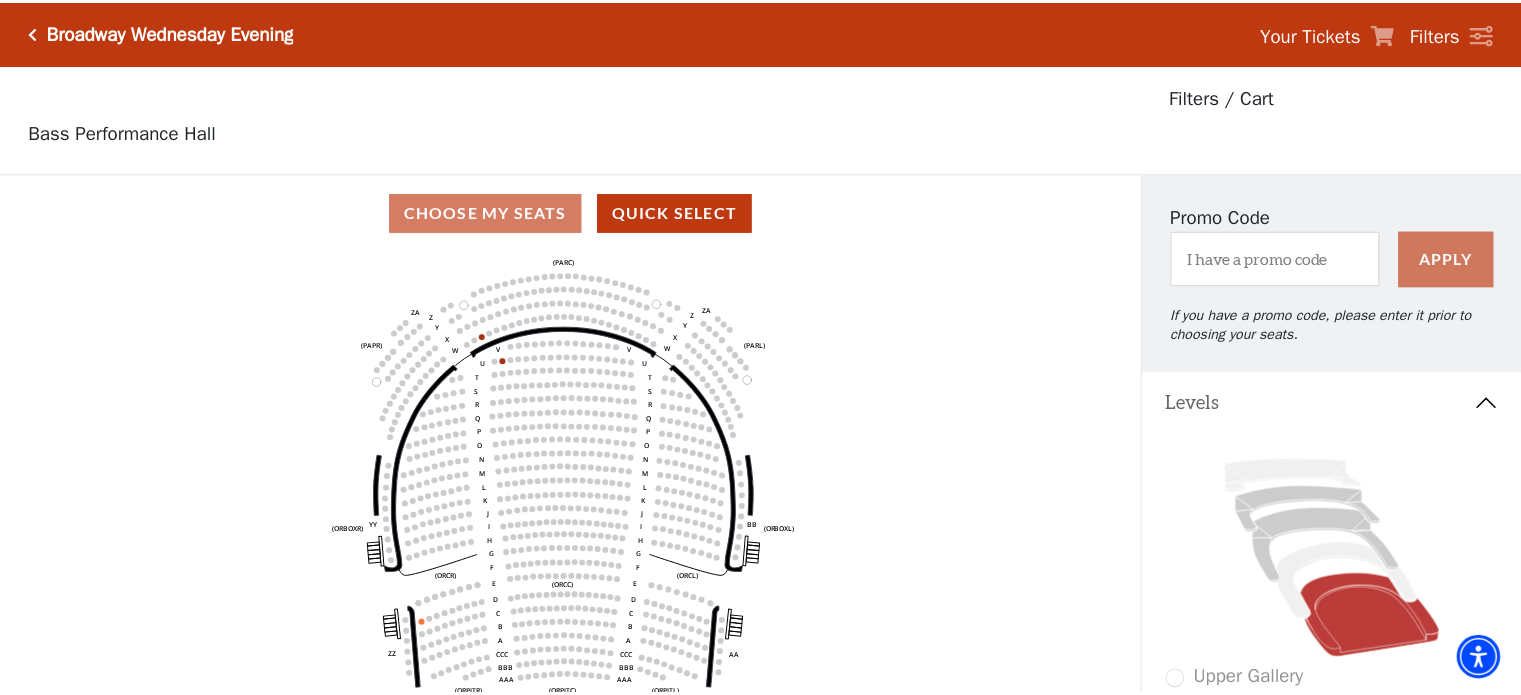 scroll, scrollTop: 92, scrollLeft: 0, axis: vertical 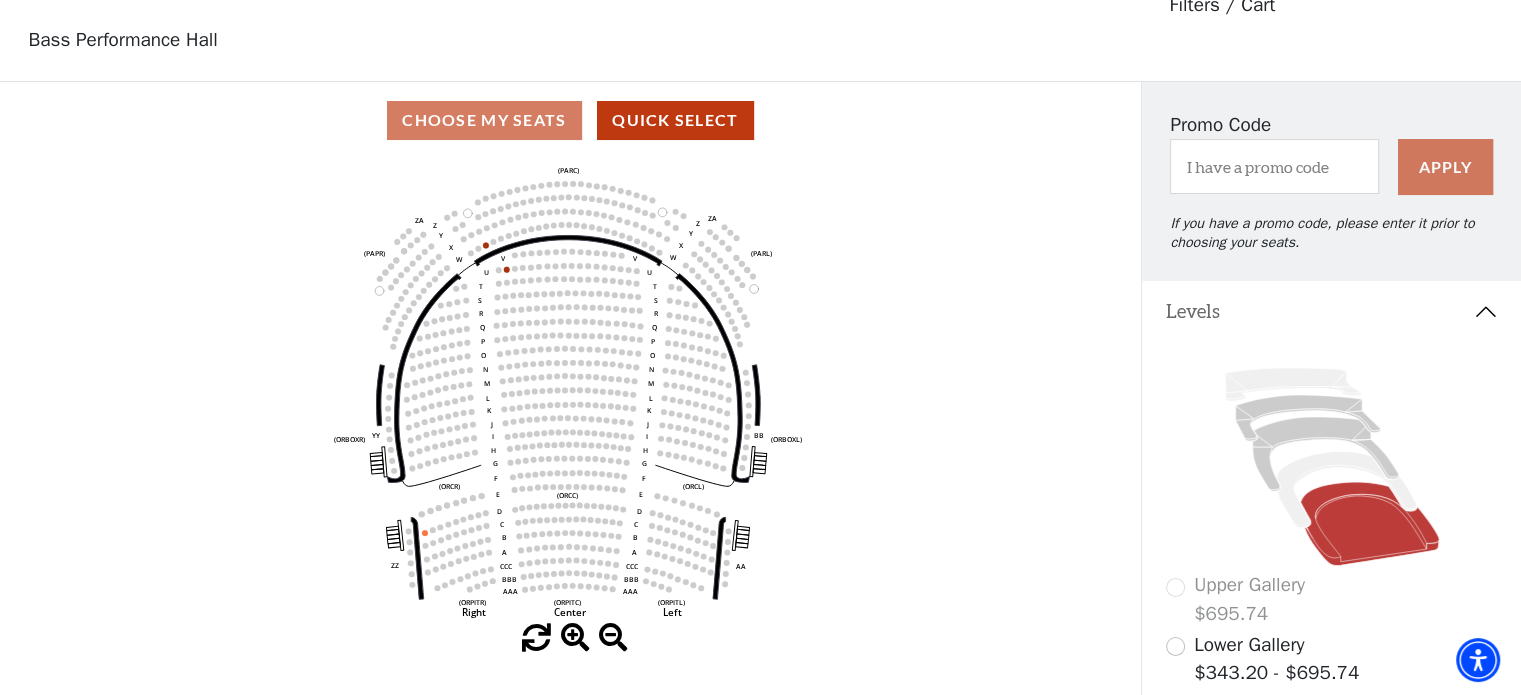click on "Choose My Seats
Quick Select" at bounding box center (570, 120) 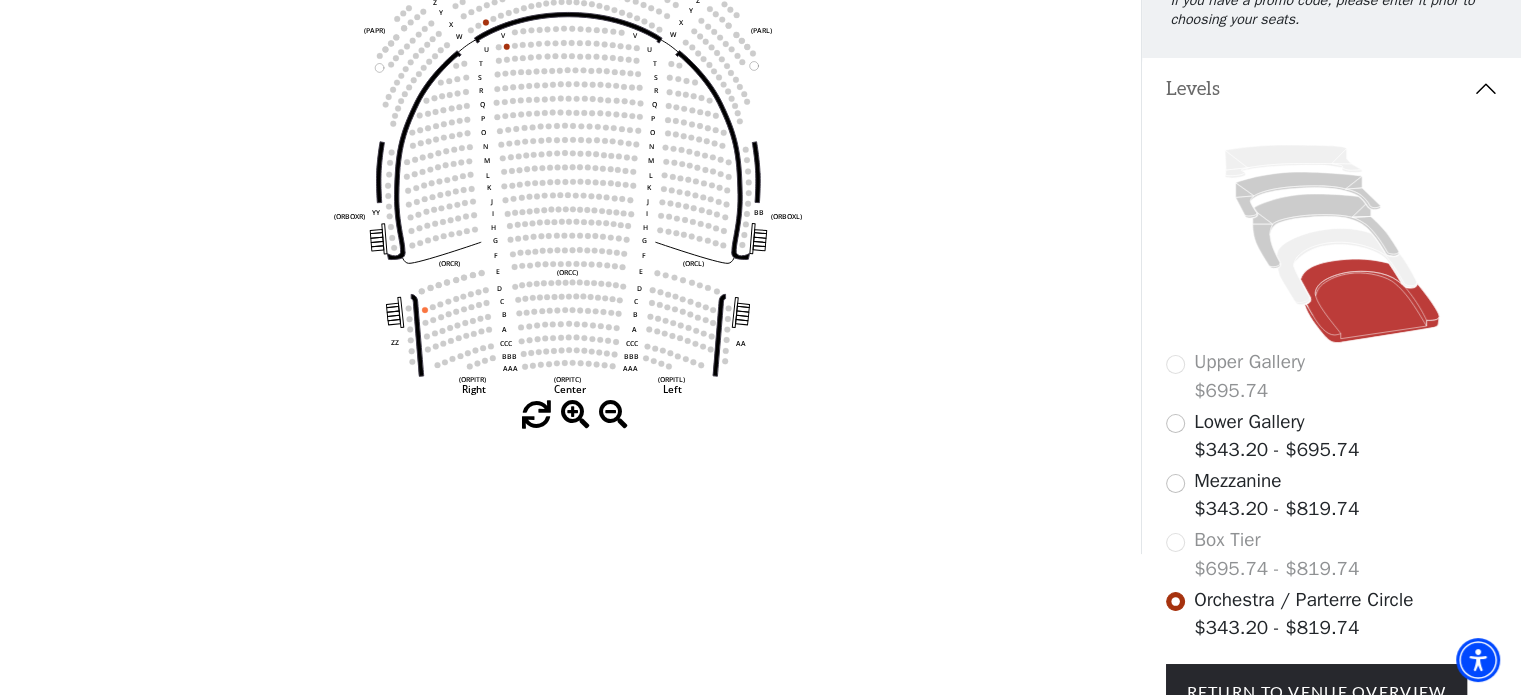 scroll, scrollTop: 307, scrollLeft: 0, axis: vertical 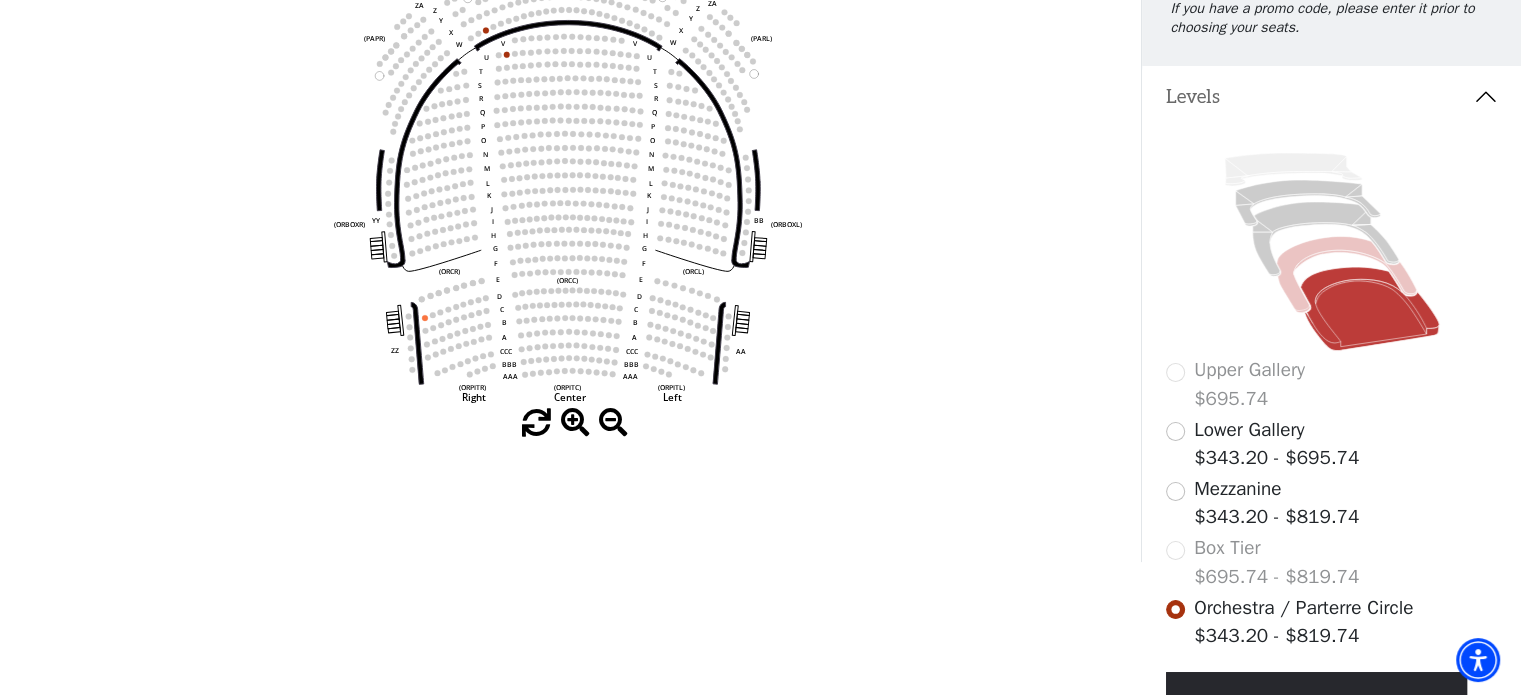 click 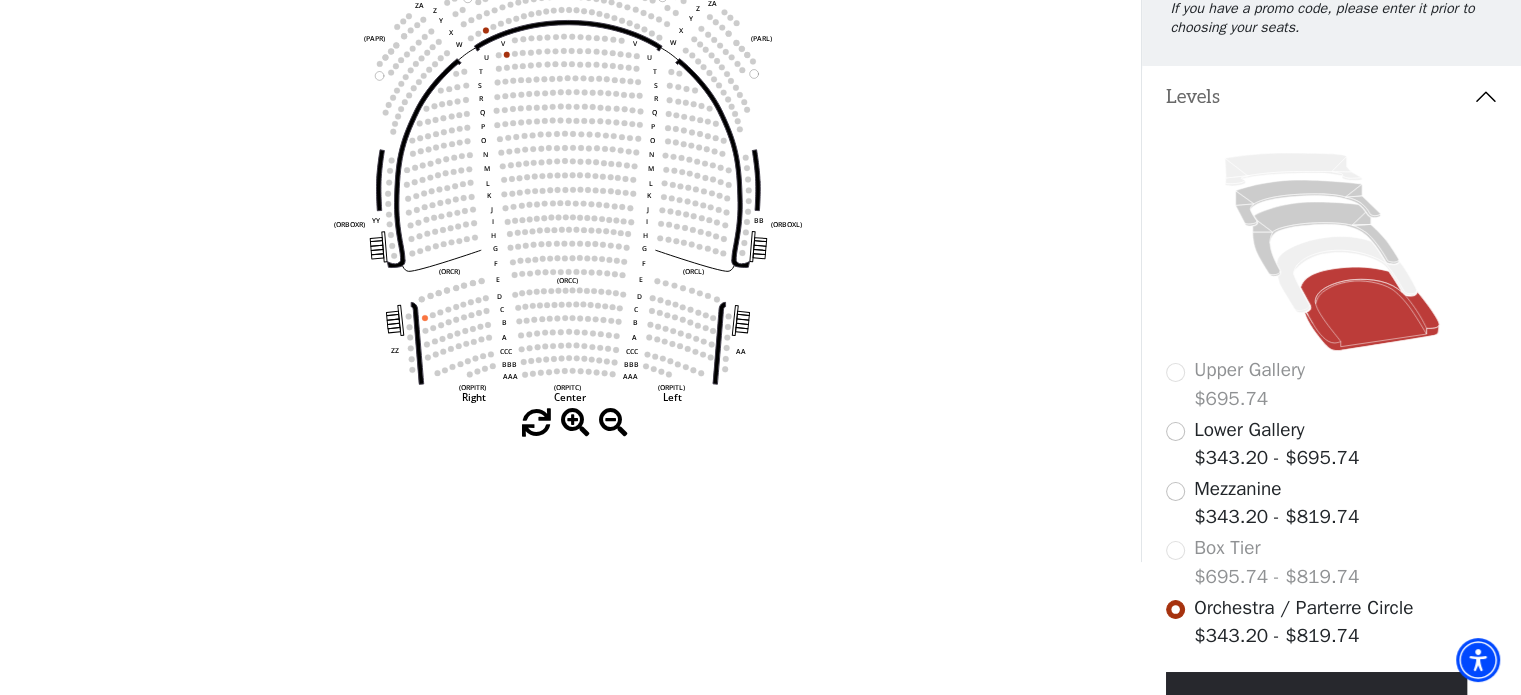 click on "Box Tier" at bounding box center (1227, 548) 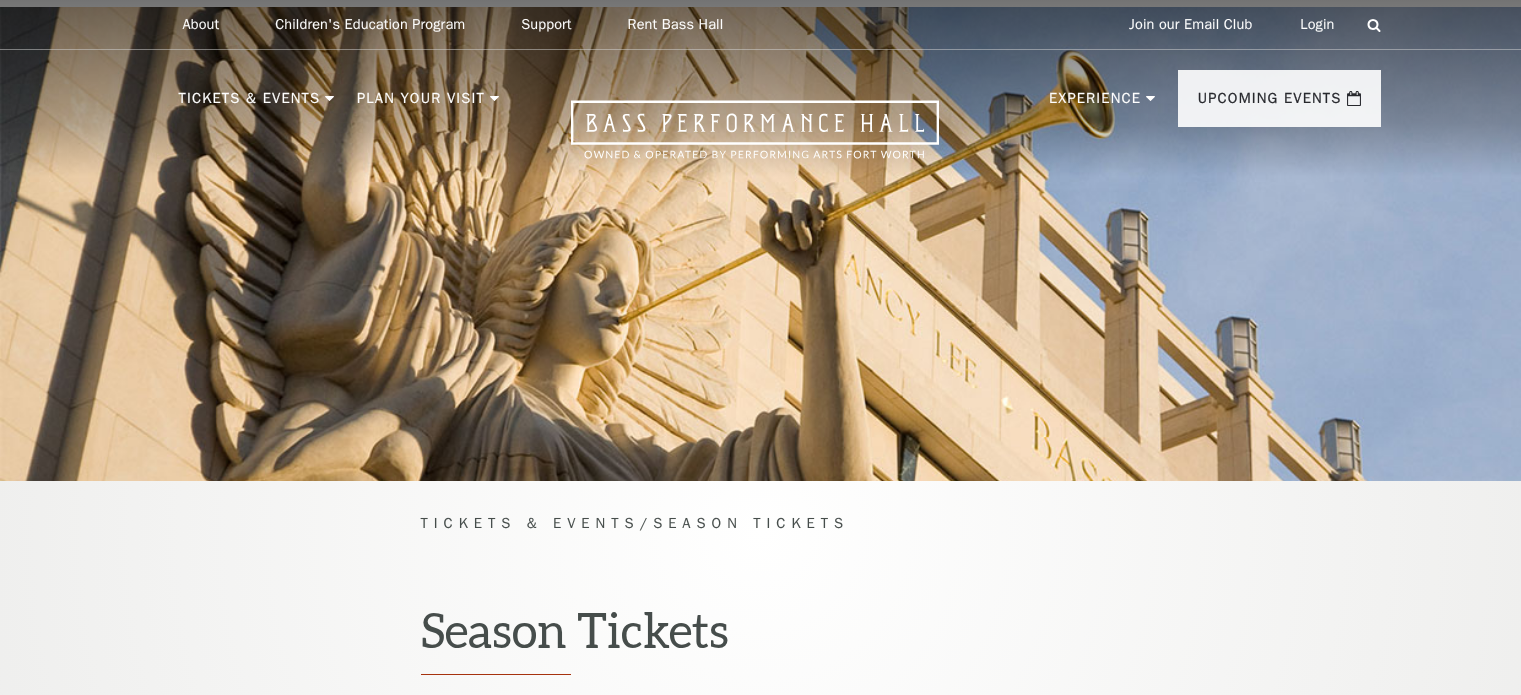 scroll, scrollTop: 0, scrollLeft: 0, axis: both 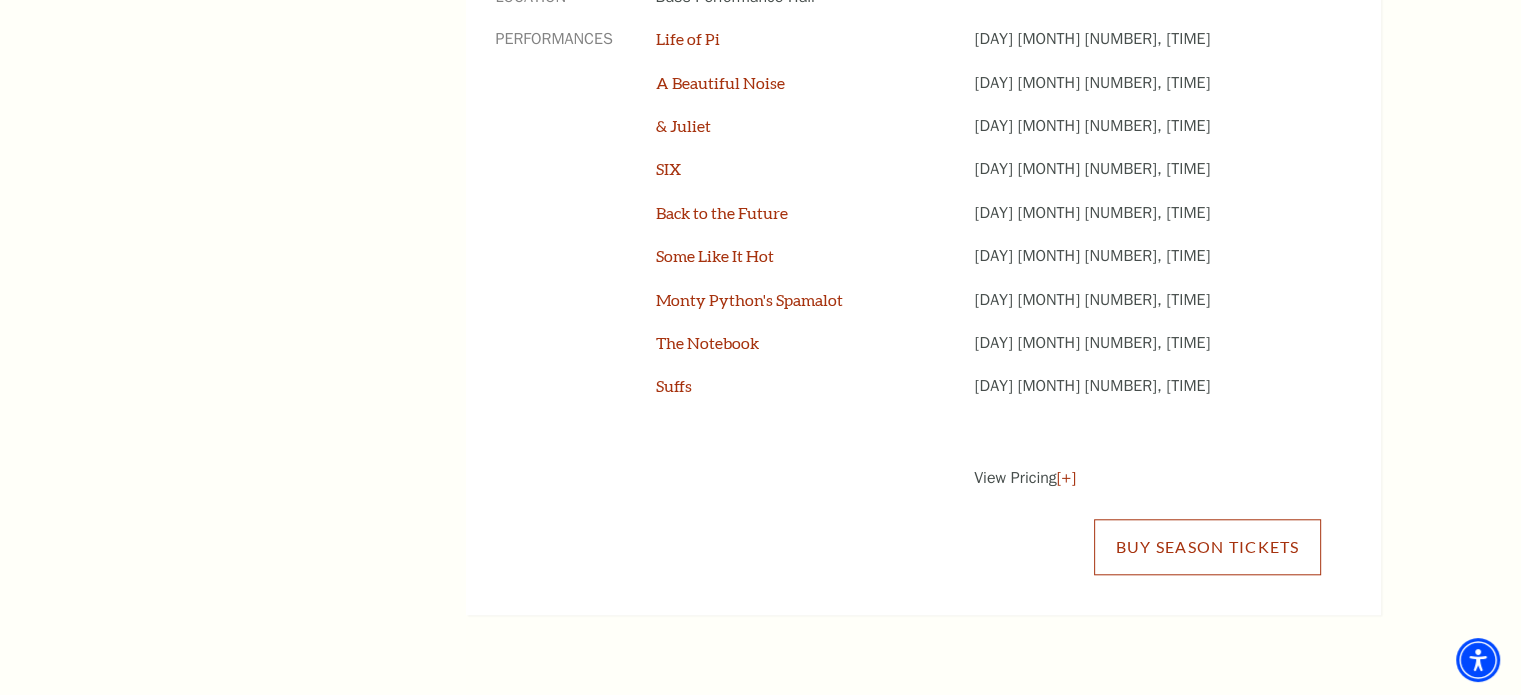 click on "Buy Season Tickets" at bounding box center [1207, 547] 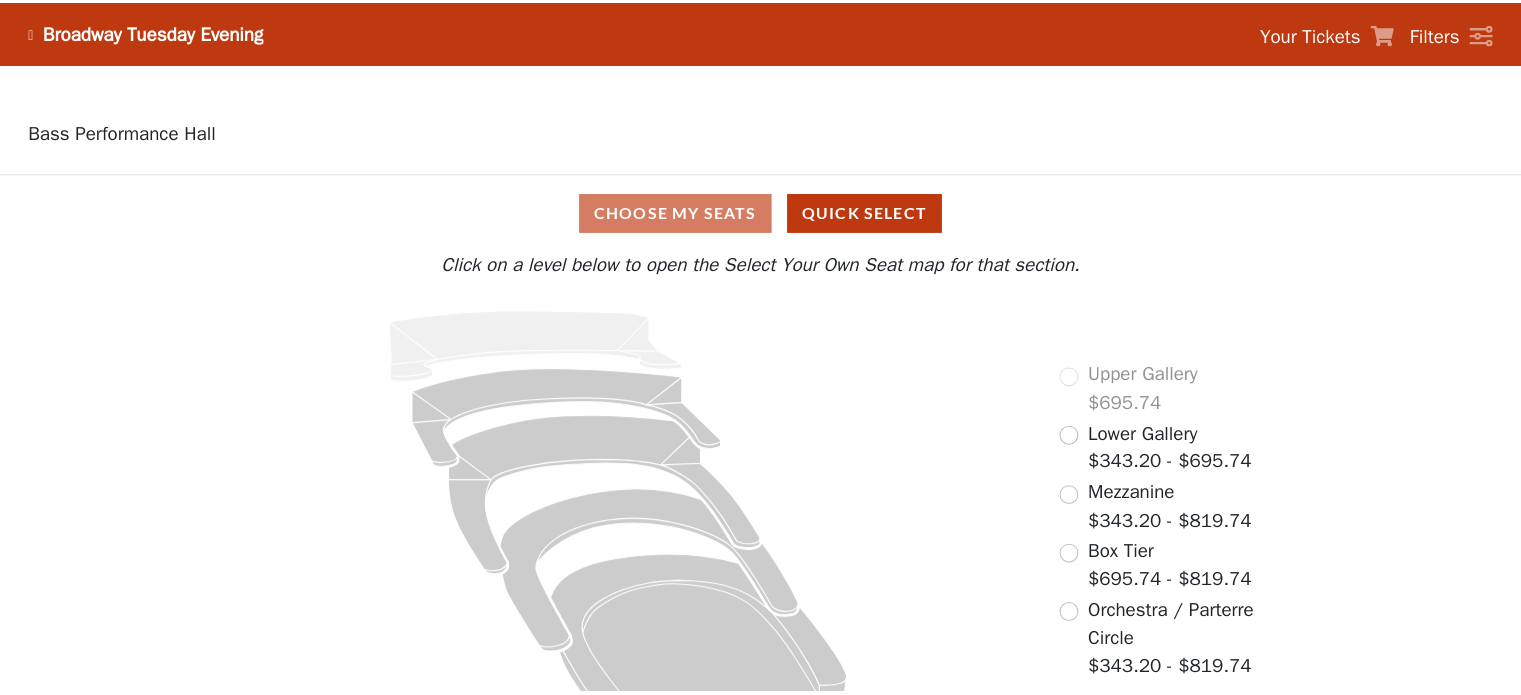 scroll, scrollTop: 0, scrollLeft: 0, axis: both 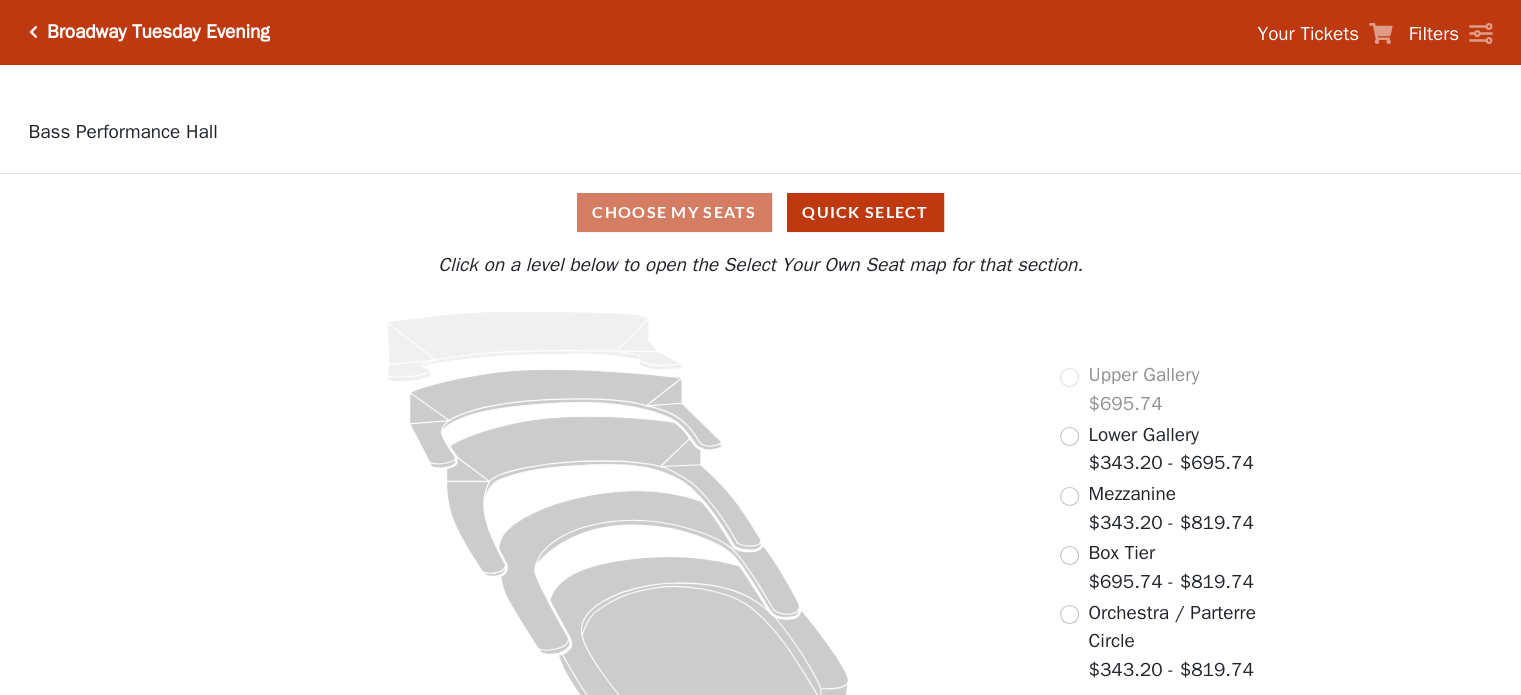click on "Box Tier $695.74 - $819.74" at bounding box center (1170, 567) 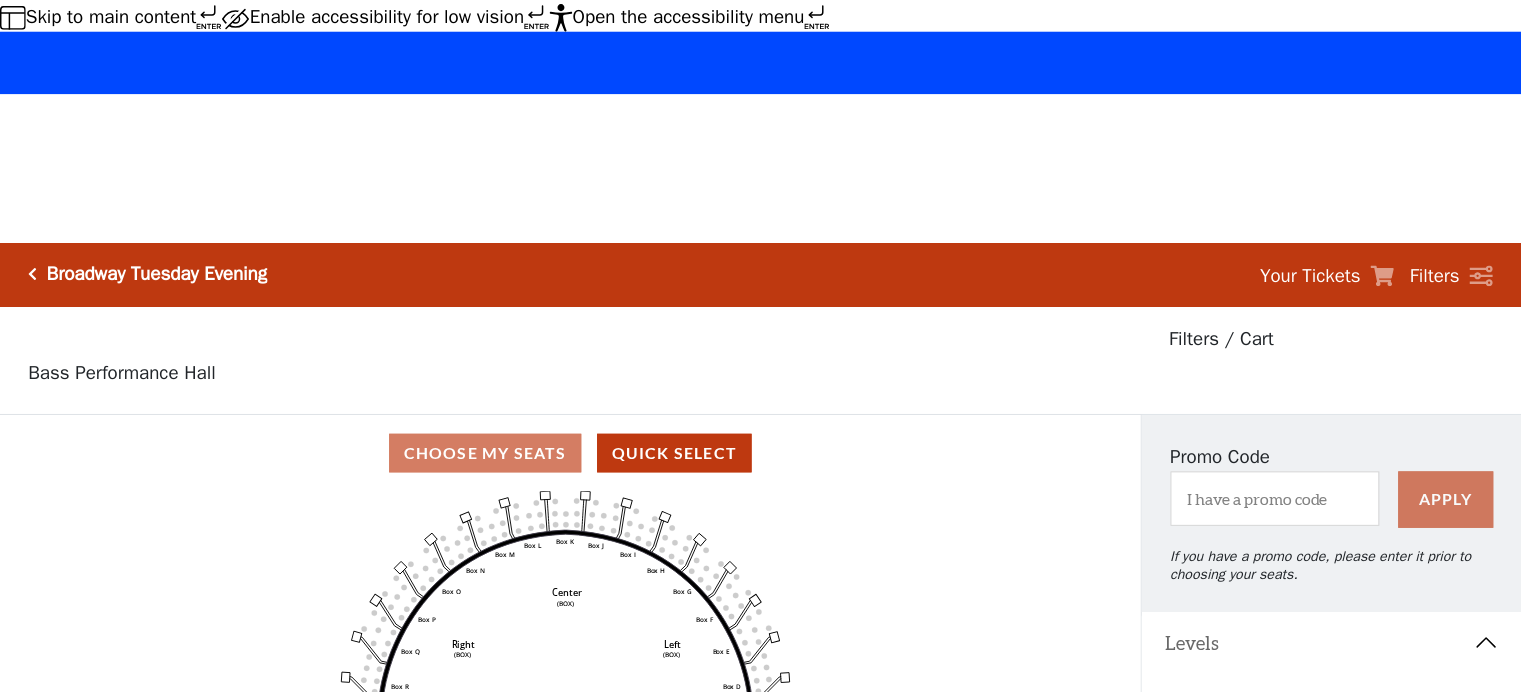 scroll, scrollTop: 92, scrollLeft: 0, axis: vertical 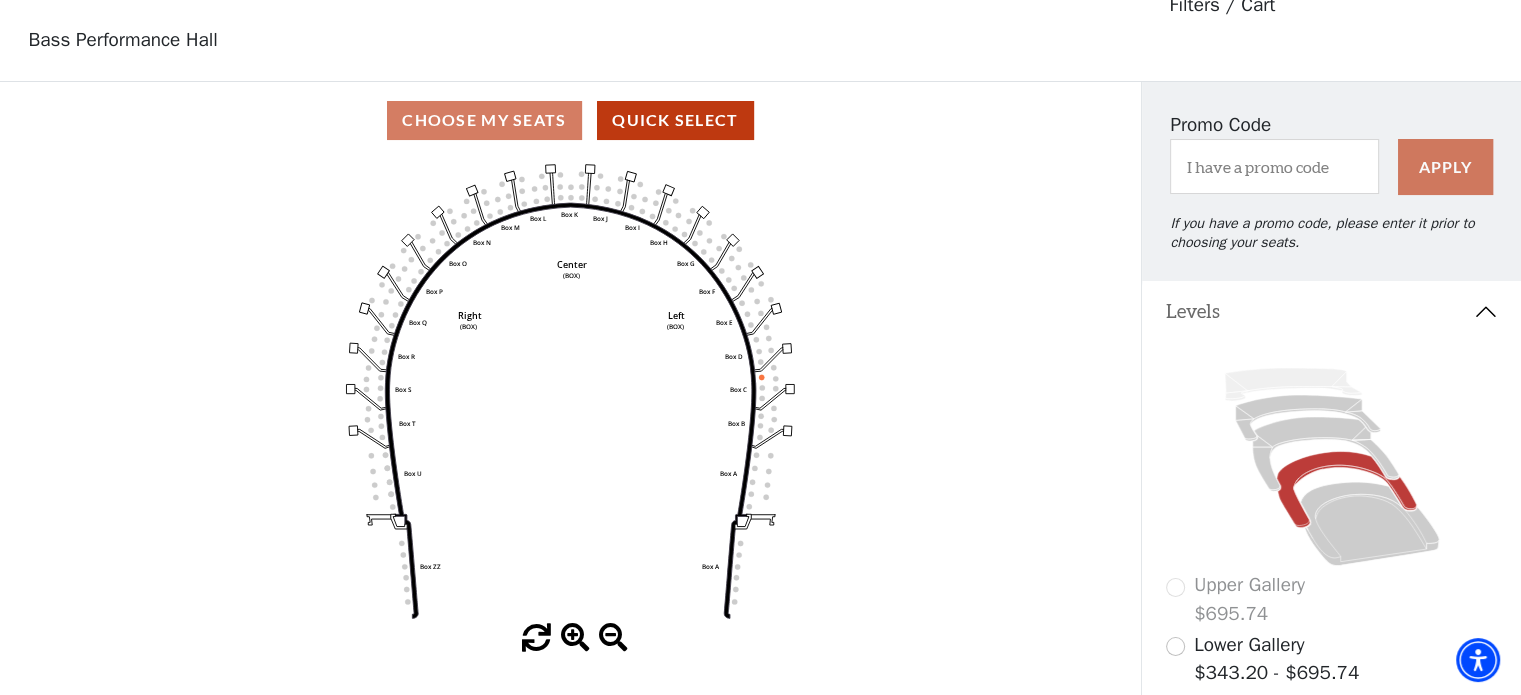 drag, startPoint x: 0, startPoint y: 0, endPoint x: 1187, endPoint y: 544, distance: 1305.7201 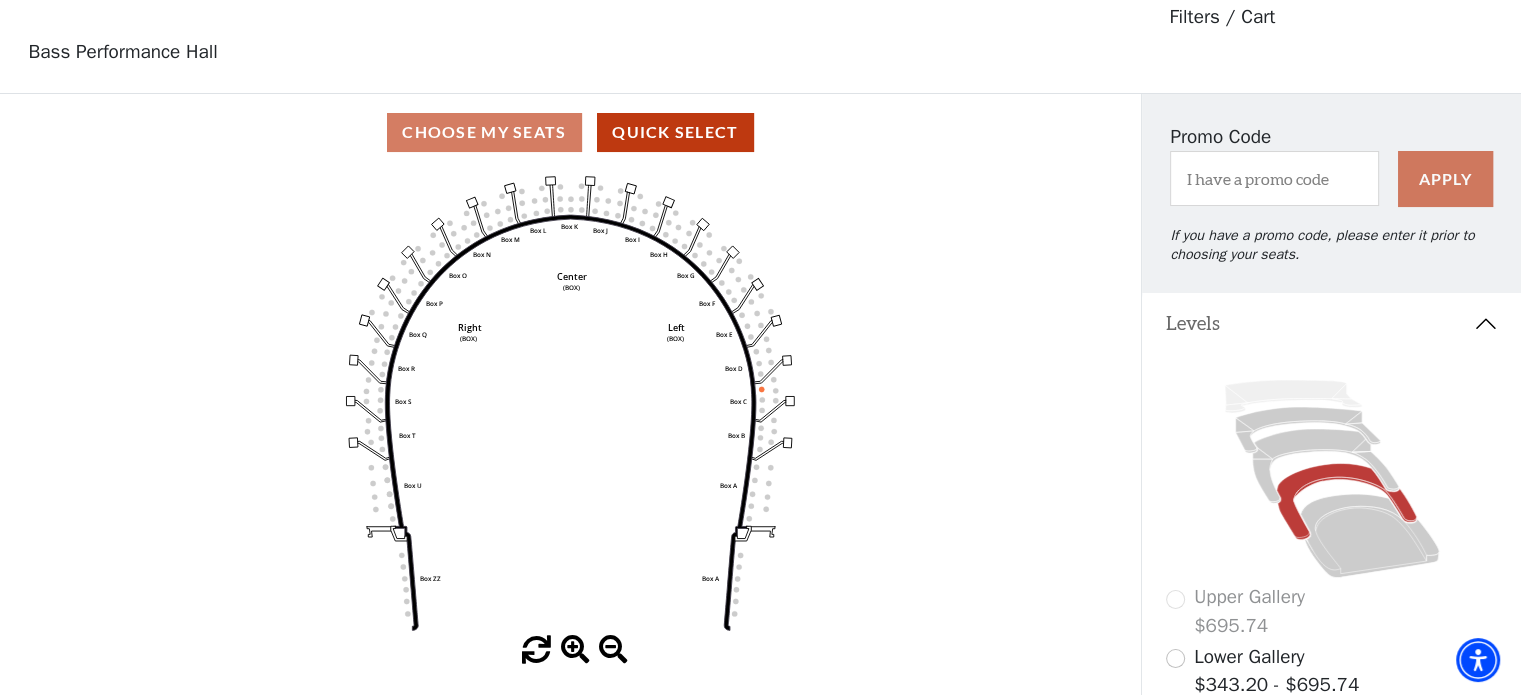 scroll, scrollTop: 50, scrollLeft: 0, axis: vertical 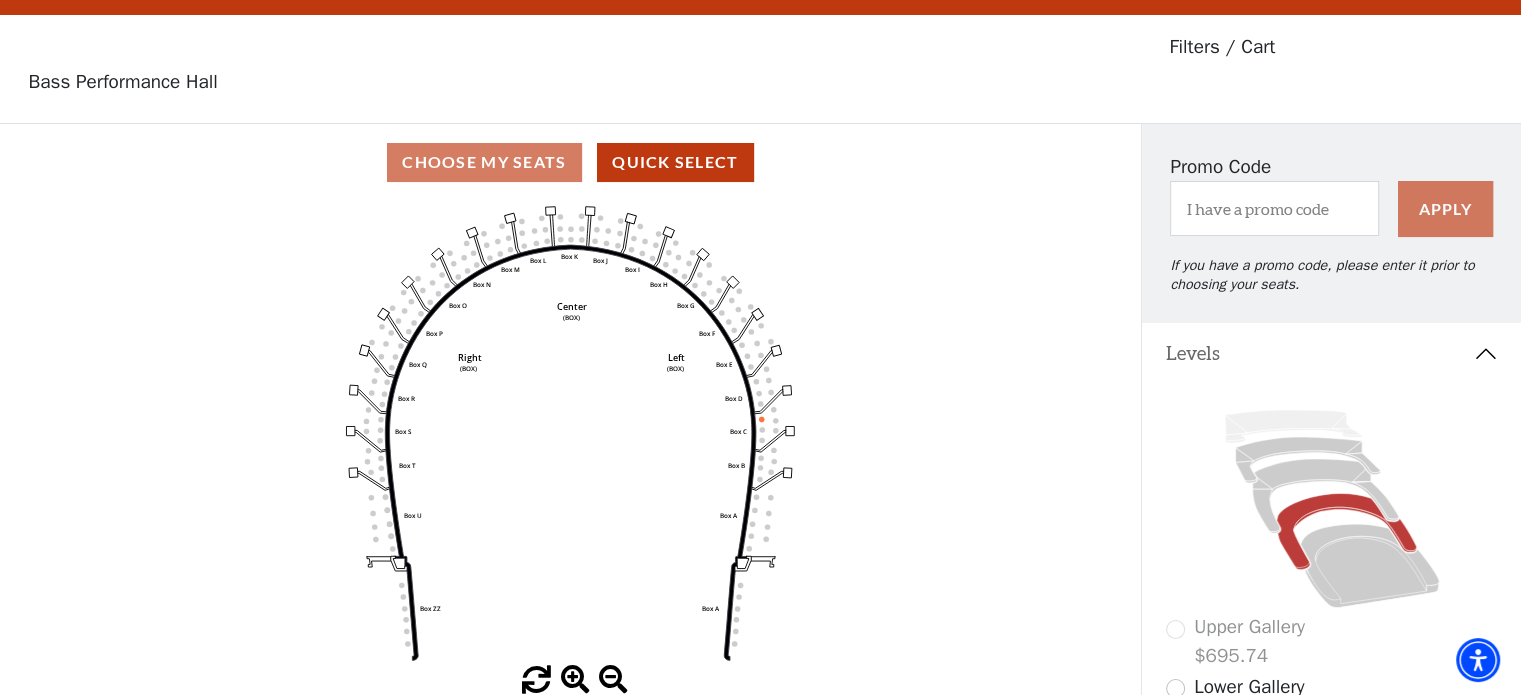 click on "Choose My Seats
Quick Select" at bounding box center [570, 162] 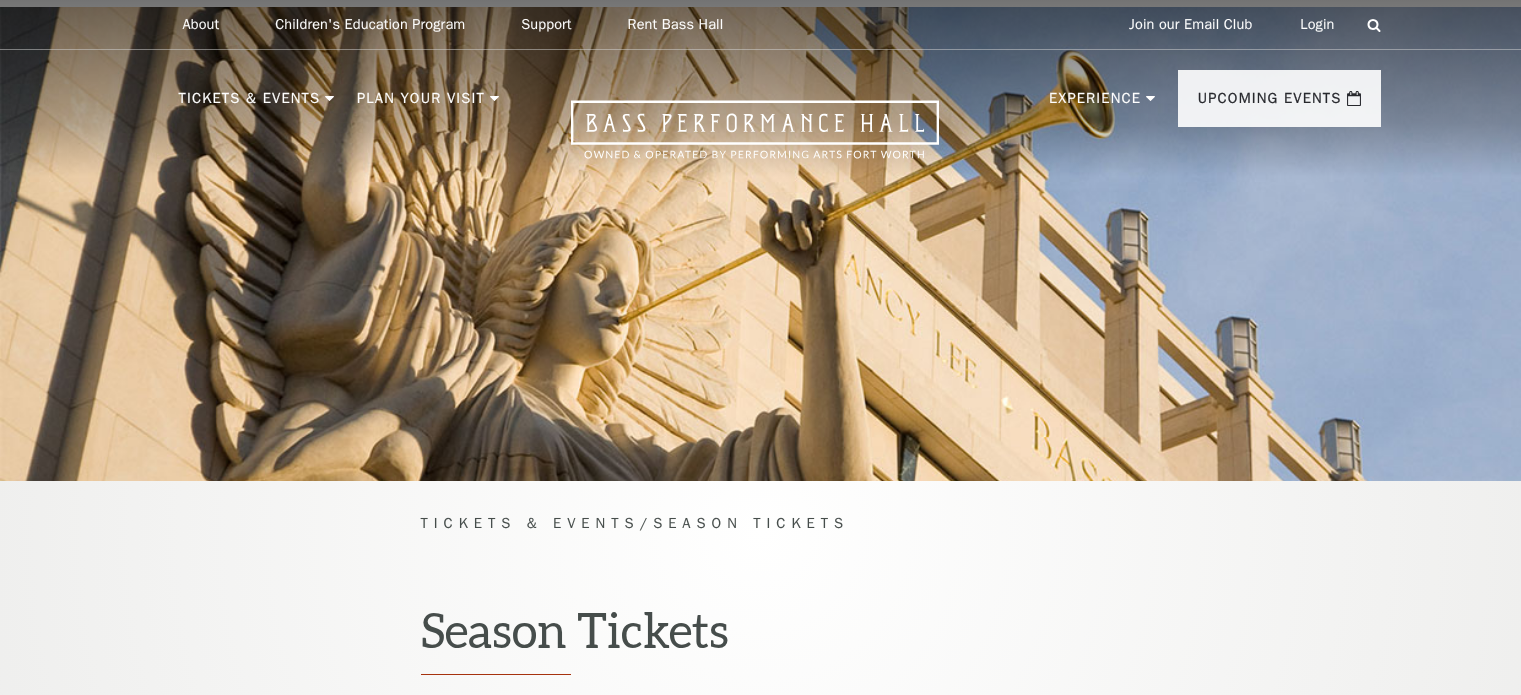 scroll, scrollTop: 0, scrollLeft: 0, axis: both 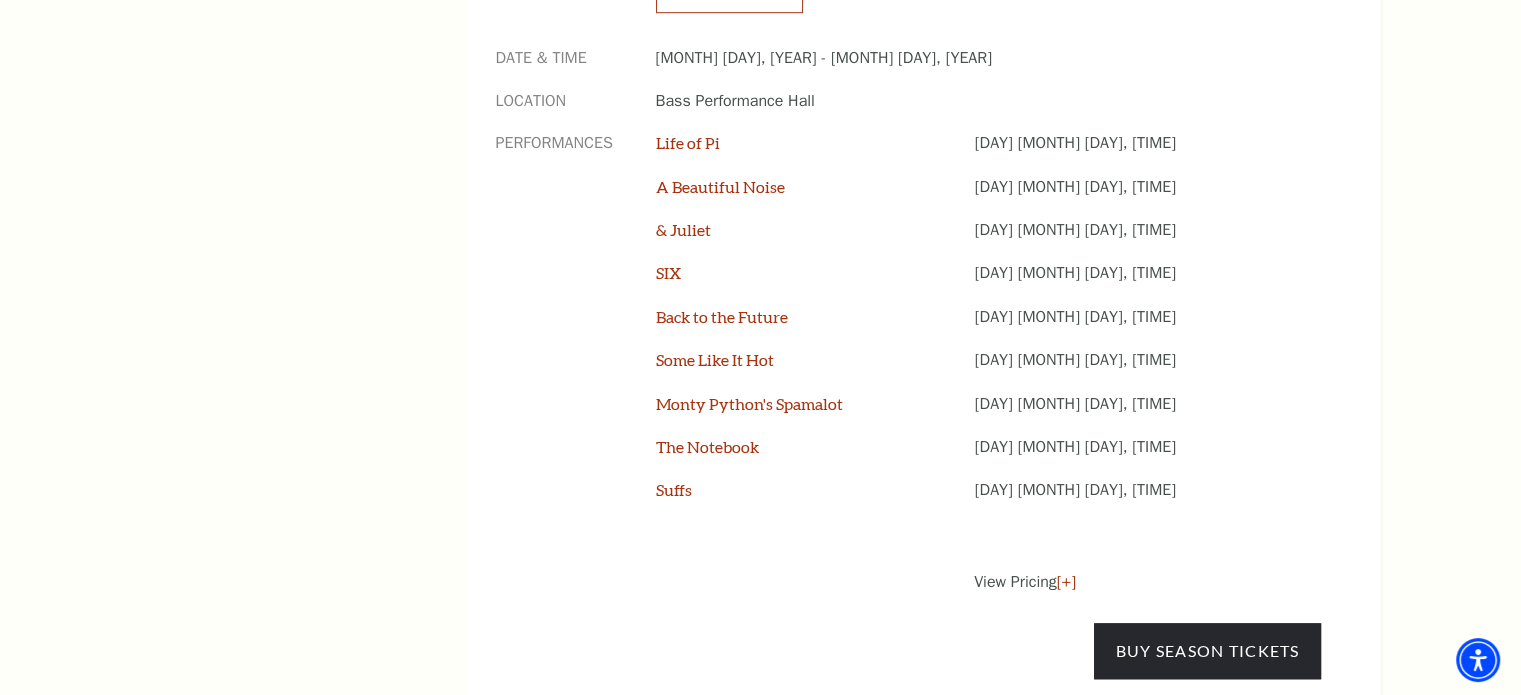 click on "Tickets & Events / Season Tickets Season Tickets Now On Sale Broadway At The Bass presented by PNC Bank Irwin Steel Popular Entertainment The Cliburn Calendar Season Tickets Group Tickets Mobile Ticketing Ticket Exchanges Ticket Guidelines Lottery Tickets Gift Certificates 2025-2026 Broadway at the Bass presented by PNC Bank To purchase season tickets, please select the performance day/time you would like to attend, then click the Buy Season Tickets button. Please note for Tuesday Evening packages, your performance of & JULIET will be a Thursday Matinee on [MONTH] [DAY] at [TIME]. As a Season Ticket Holder, you will have the opportunity to exchange out of that performance and into another performance of & JULIET before tickets go on sale to the public.
Tuesday Evenings
Wednesday Evenings
Date & Time" at bounding box center [760, -189] 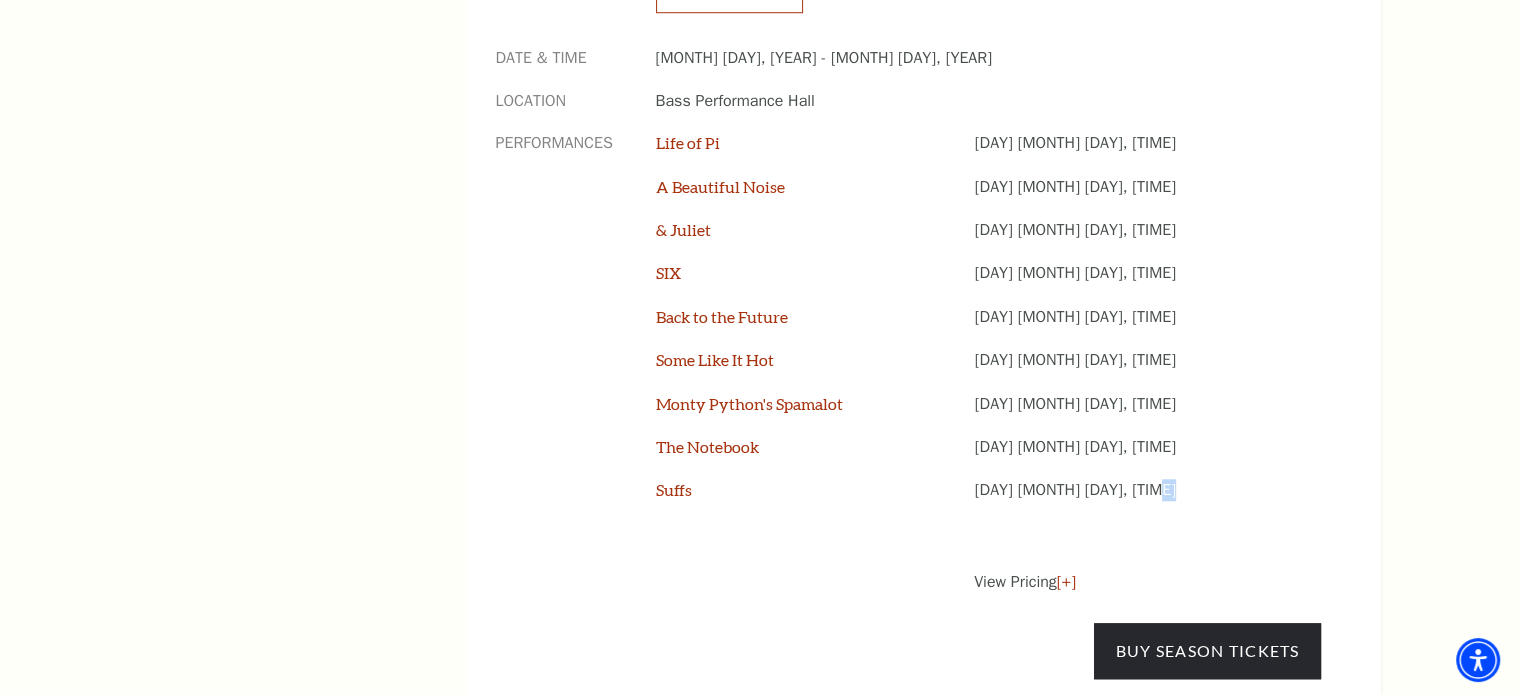 click on "Tickets & Events / Season Tickets Season Tickets Now On Sale Broadway At The Bass presented by PNC Bank Irwin Steel Popular Entertainment The Cliburn Calendar Season Tickets Group Tickets Mobile Ticketing Ticket Exchanges Ticket Guidelines Lottery Tickets Gift Certificates 2025-2026 Broadway at the Bass presented by PNC Bank To purchase season tickets, please select the performance day/time you would like to attend, then click the Buy Season Tickets button. Please note for Tuesday Evening packages, your performance of & JULIET will be a Thursday Matinee on [MONTH] [DAY] at [TIME]. As a Season Ticket Holder, you will have the opportunity to exchange out of that performance and into another performance of & JULIET before tickets go on sale to the public.
Tuesday Evenings
Wednesday Evenings
Date & Time" at bounding box center (760, -189) 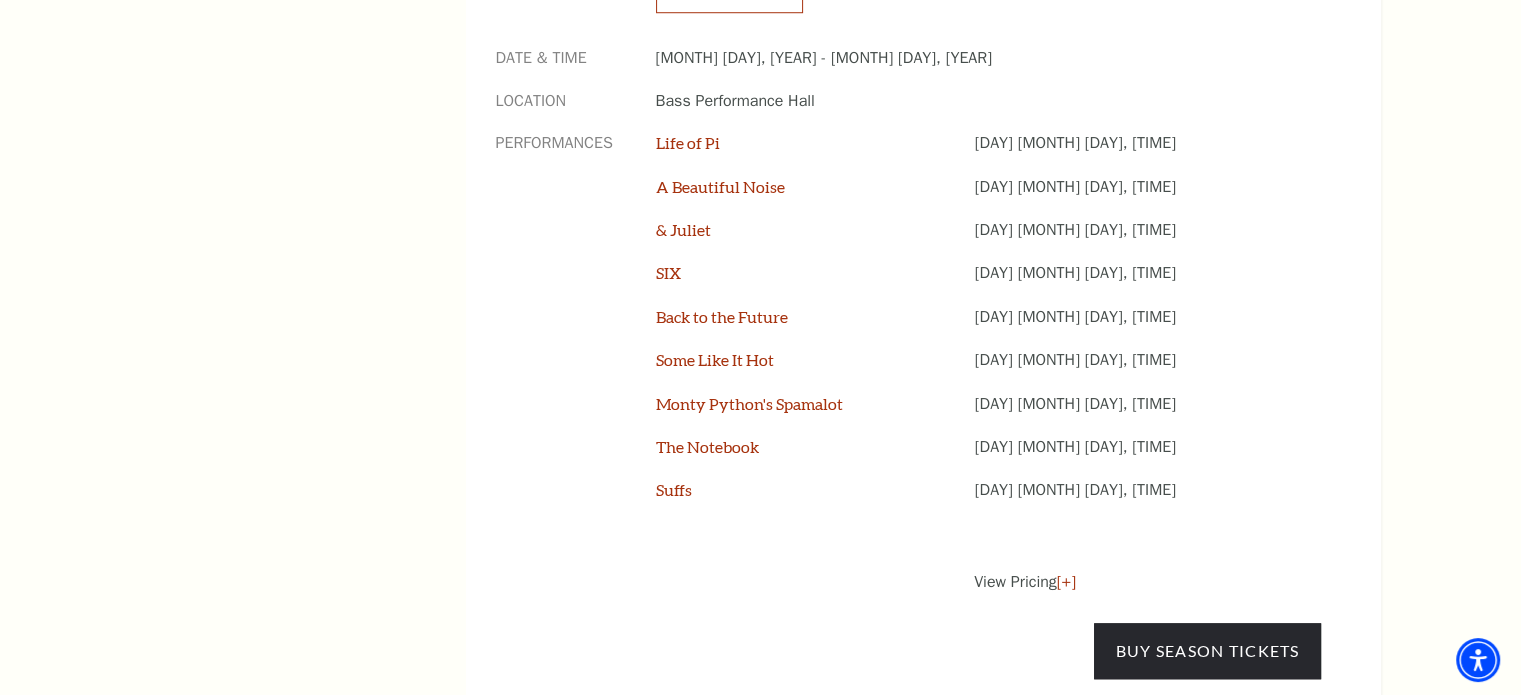 click on "Tickets & Events / Season Tickets Season Tickets Now On Sale Broadway At The Bass presented by PNC Bank Irwin Steel Popular Entertainment The Cliburn Calendar Season Tickets Group Tickets Mobile Ticketing Ticket Exchanges Ticket Guidelines Lottery Tickets Gift Certificates 2025-2026 Broadway at the Bass presented by PNC Bank To purchase season tickets, please select the performance day/time you would like to attend, then click the Buy Season Tickets button. Please note for Tuesday Evening packages, your performance of & JULIET will be a Thursday Matinee on [MONTH] [DAY] at [TIME]. As a Season Ticket Holder, you will have the opportunity to exchange out of that performance and into another performance of & JULIET before tickets go on sale to the public.
Tuesday Evenings
Wednesday Evenings
Date & Time" at bounding box center (760, -189) 